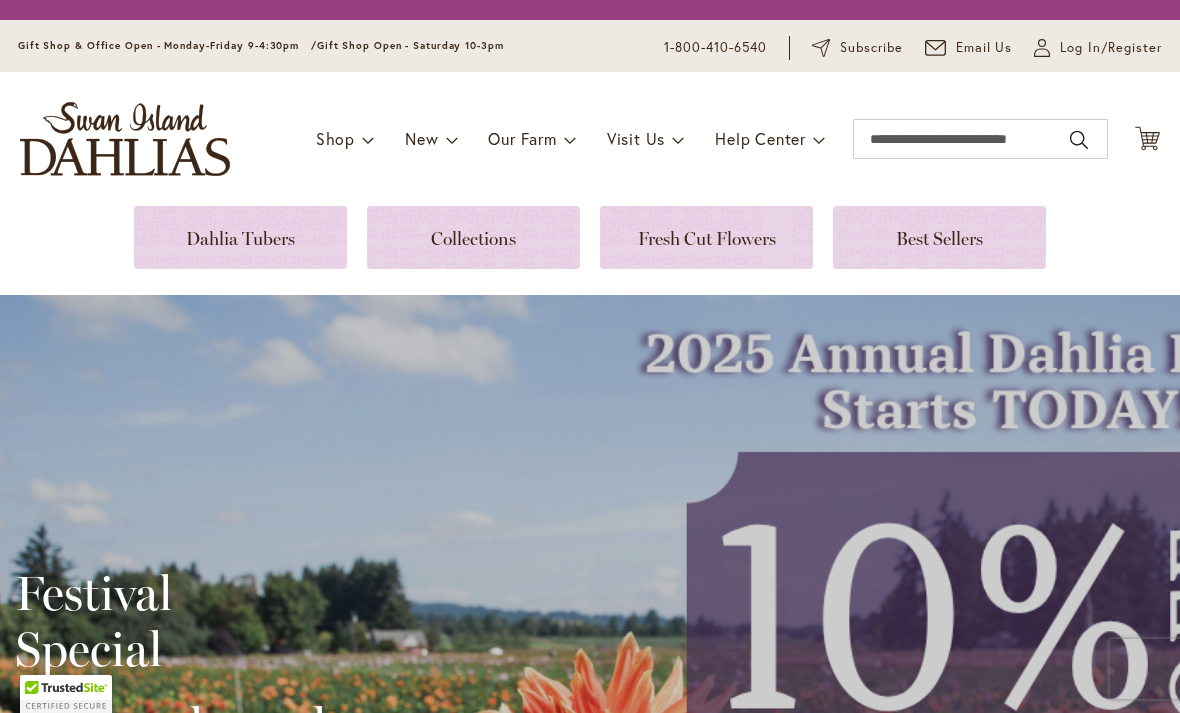 scroll, scrollTop: 0, scrollLeft: 0, axis: both 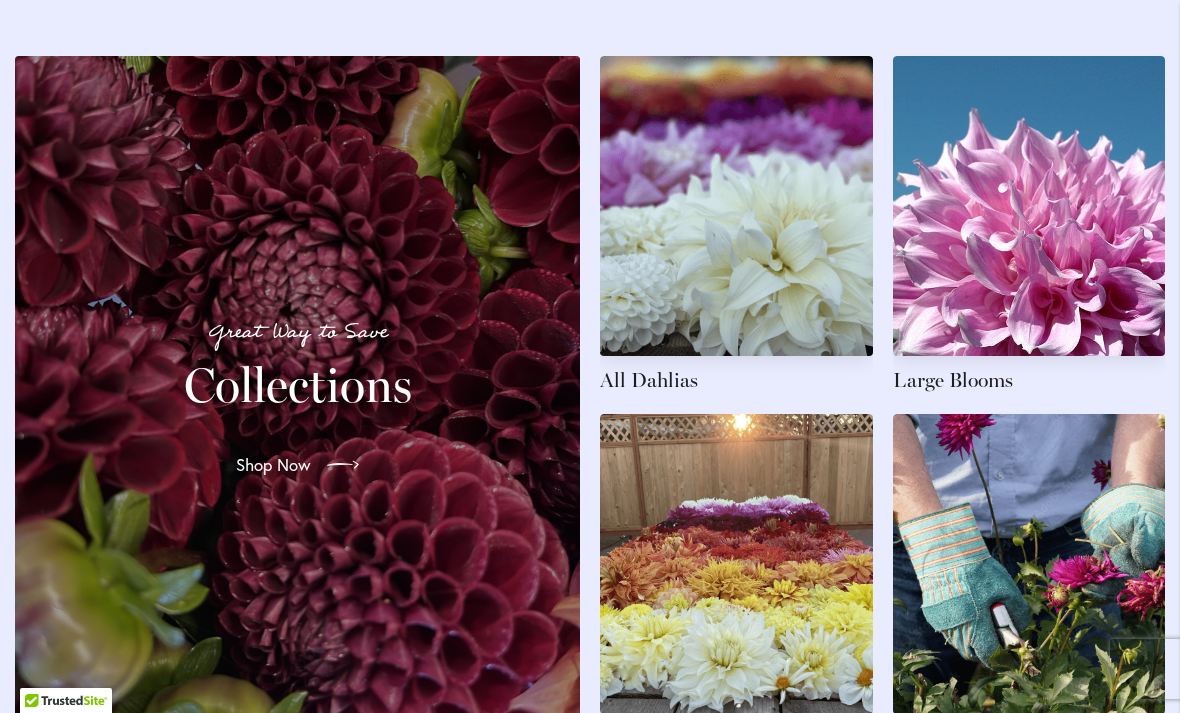 click at bounding box center [736, 225] 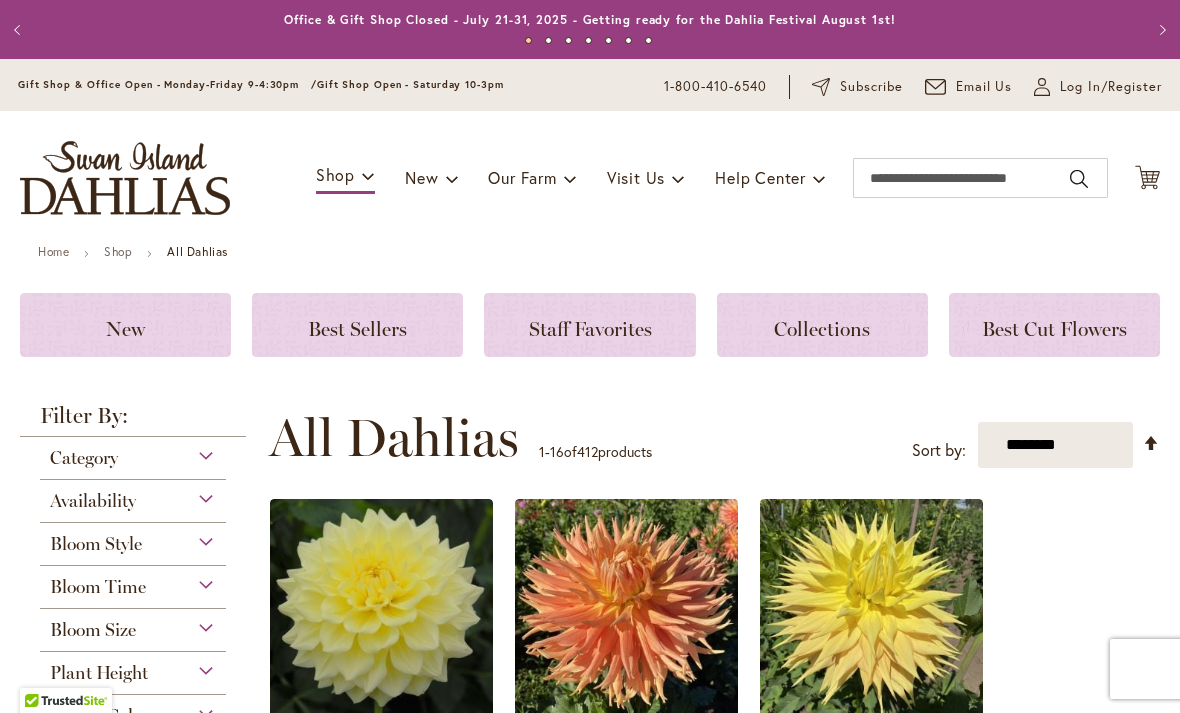 scroll, scrollTop: 0, scrollLeft: 0, axis: both 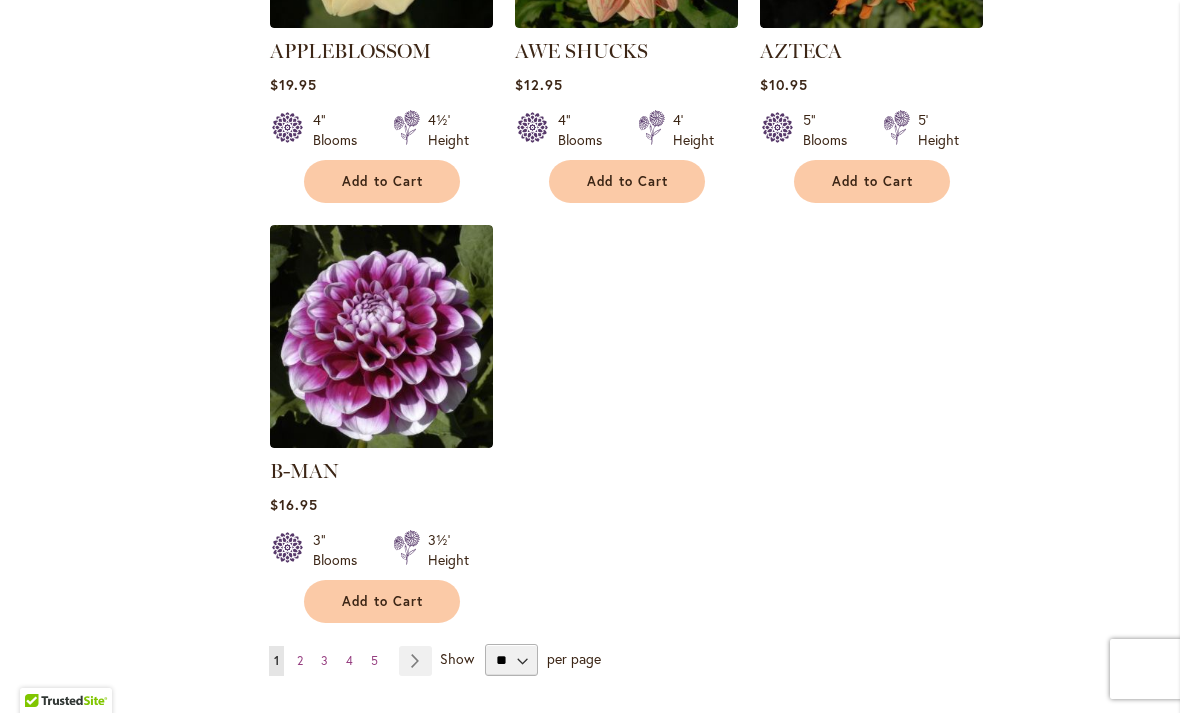click on "Page
Next" at bounding box center (415, 661) 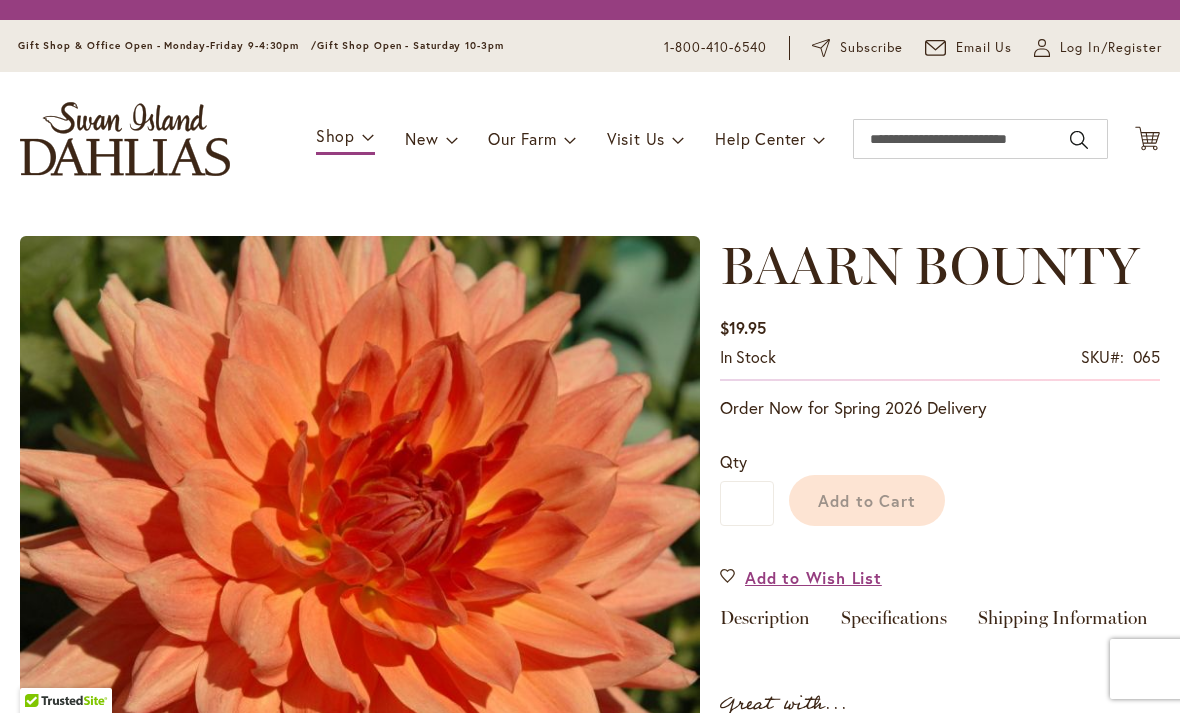 scroll, scrollTop: 0, scrollLeft: 0, axis: both 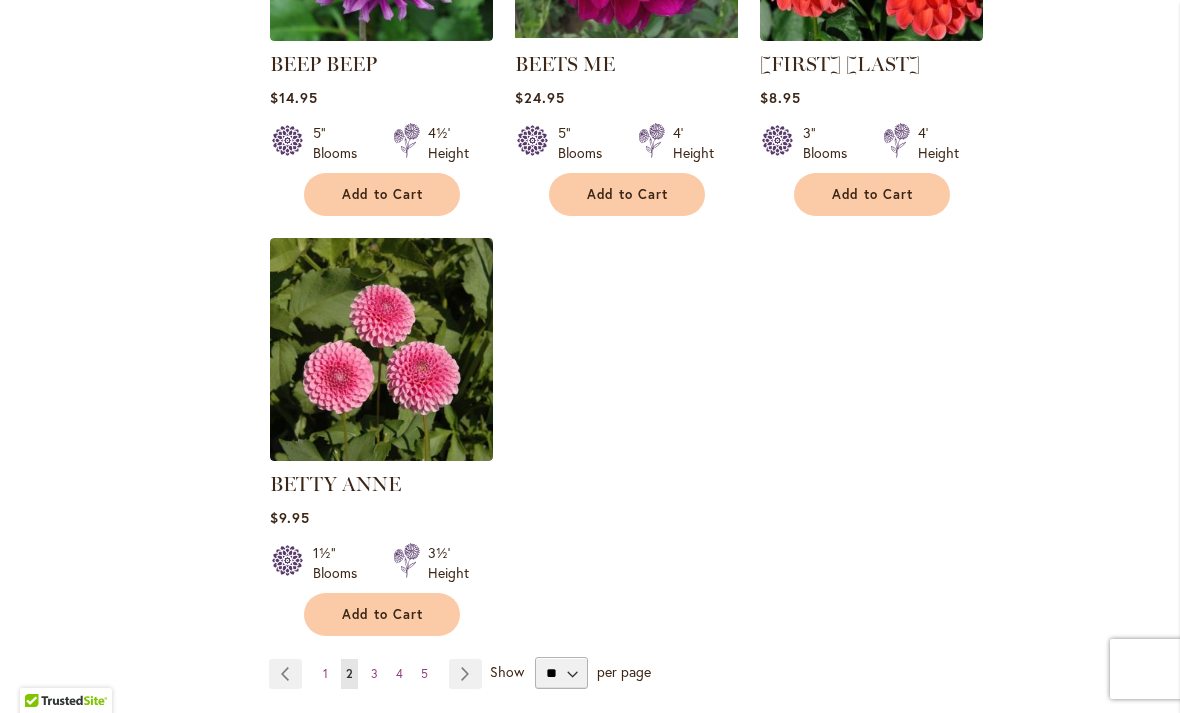 click on "Page
Next" at bounding box center [465, 674] 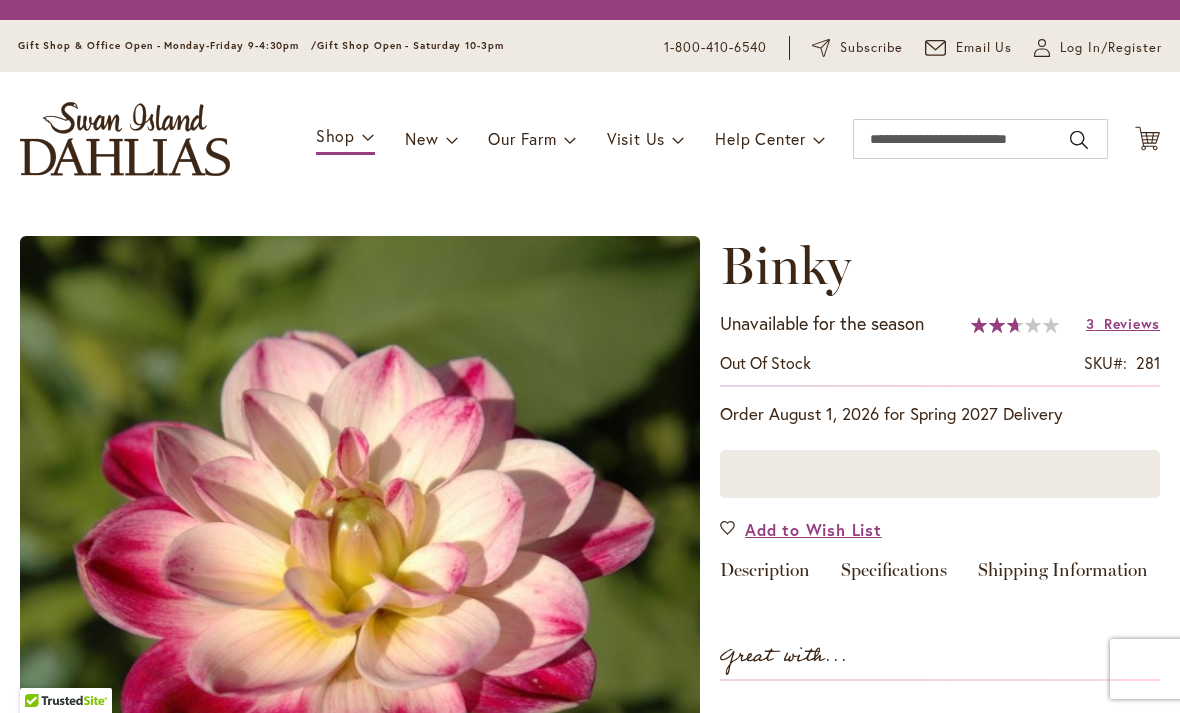 scroll, scrollTop: 0, scrollLeft: 0, axis: both 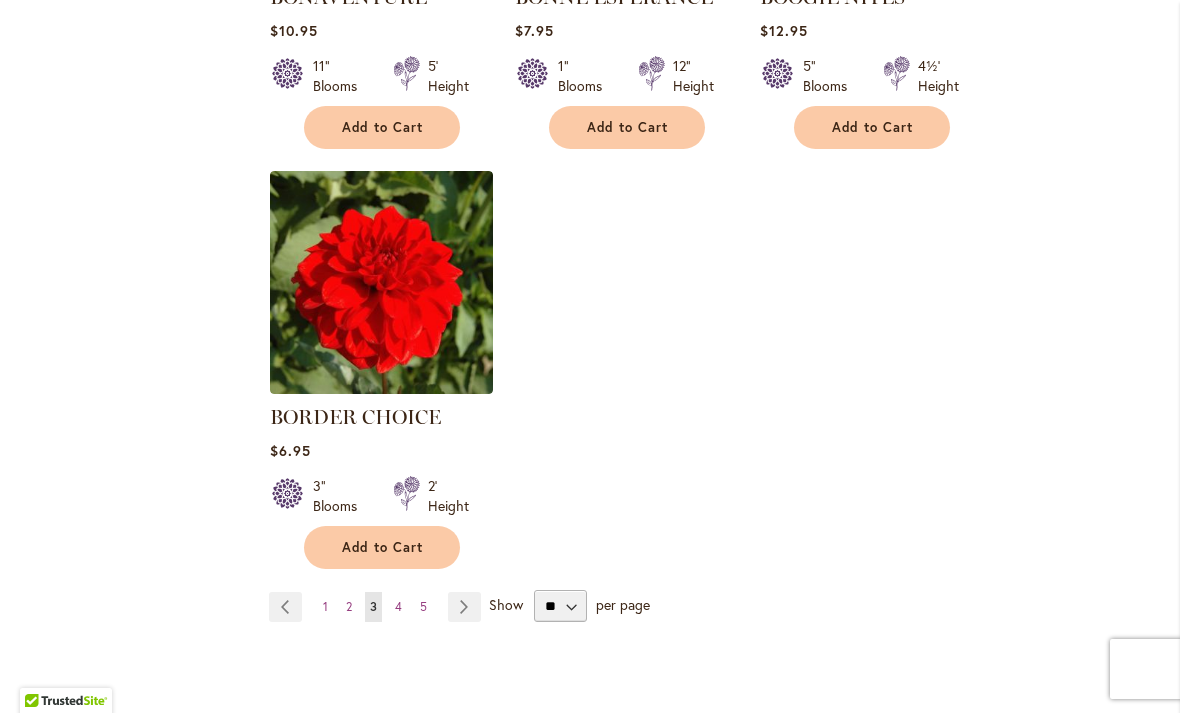 click on "Page
Next" at bounding box center (464, 607) 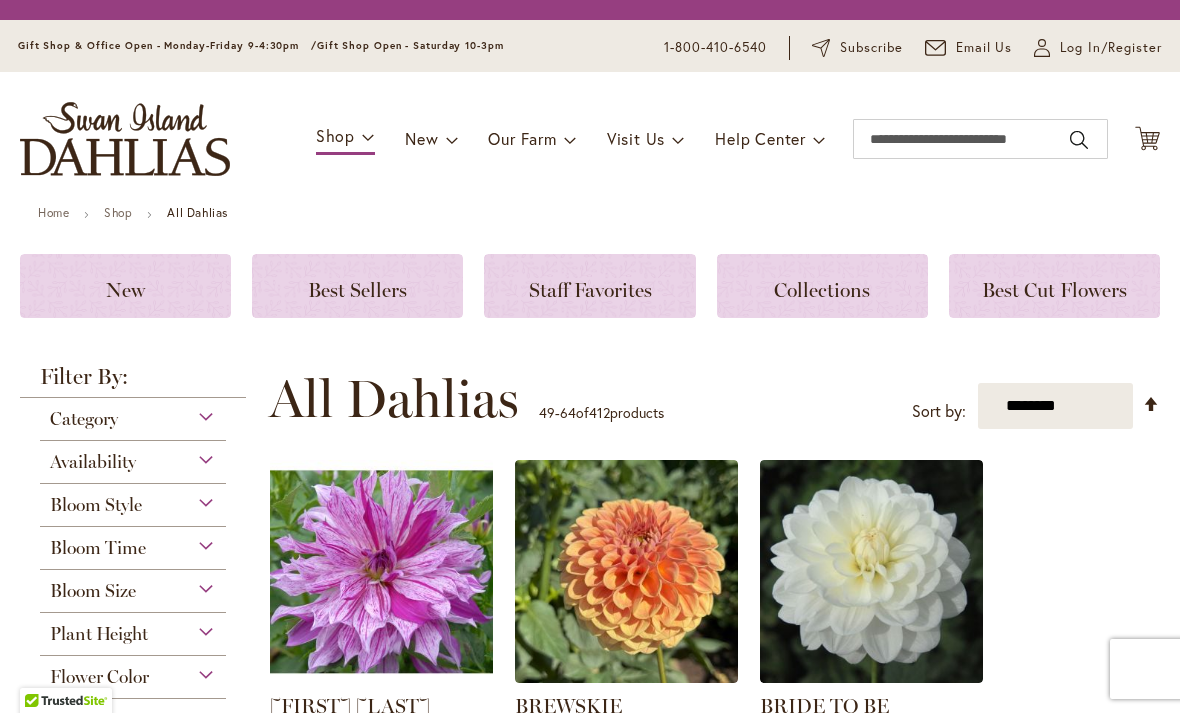 scroll, scrollTop: 0, scrollLeft: 0, axis: both 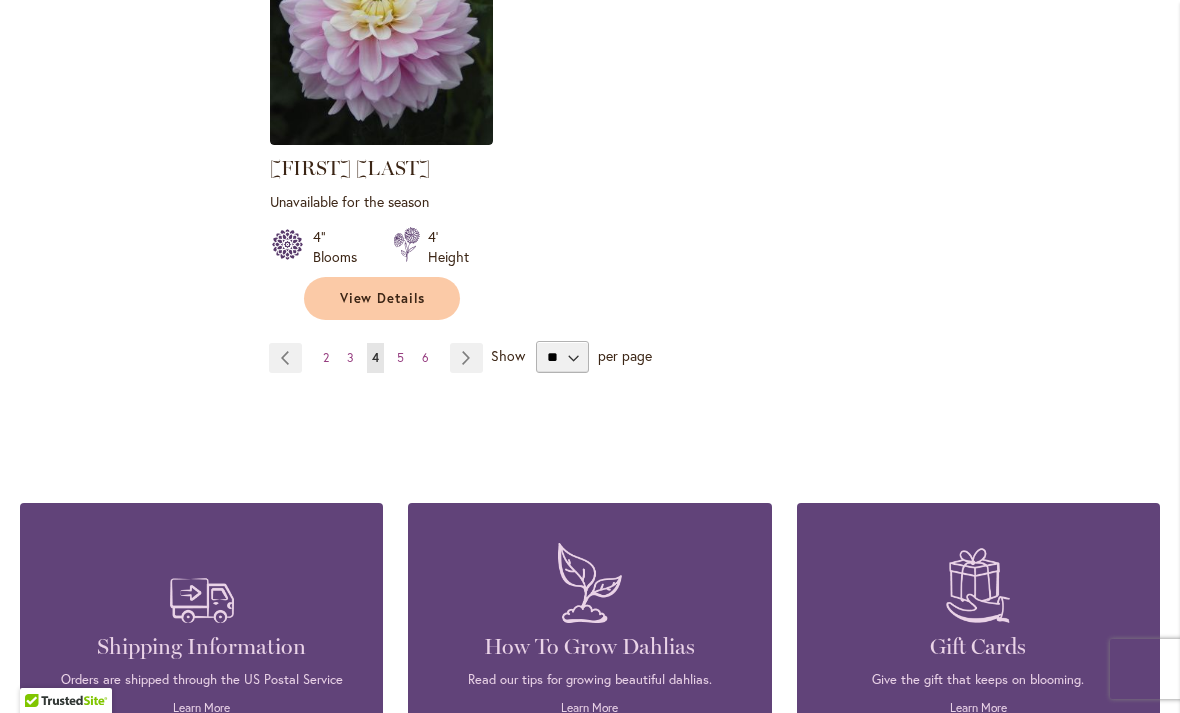 click on "Page
Next" at bounding box center (466, 358) 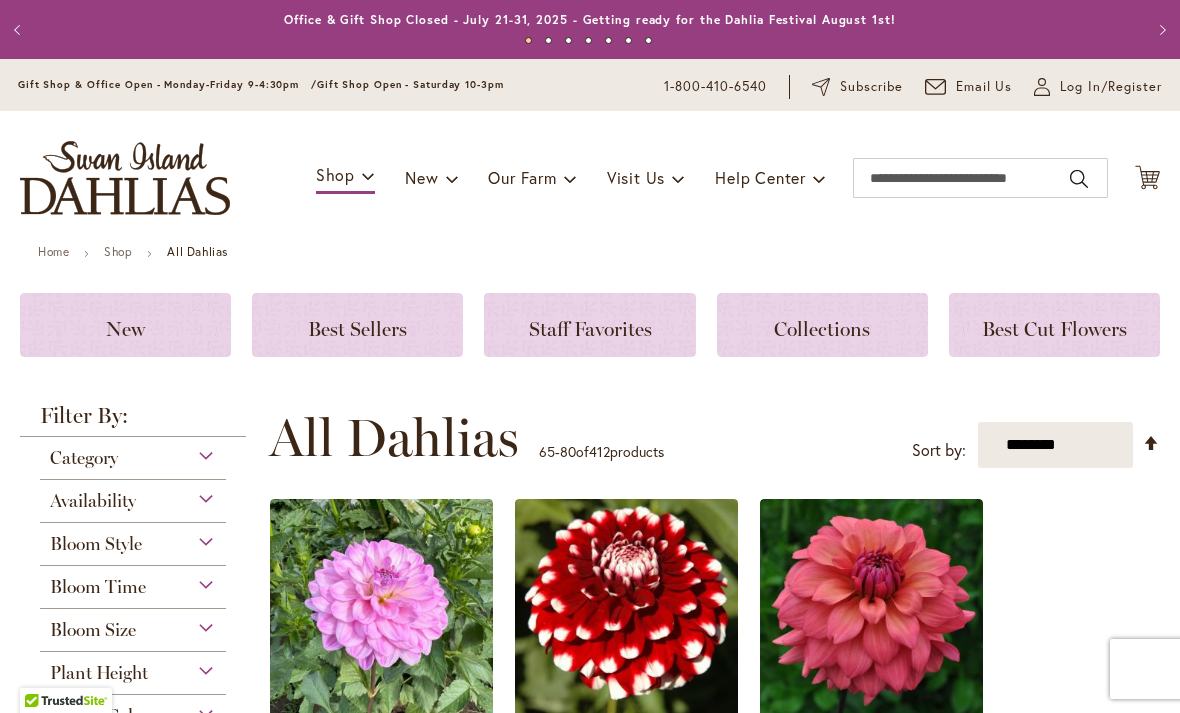 scroll, scrollTop: 0, scrollLeft: 0, axis: both 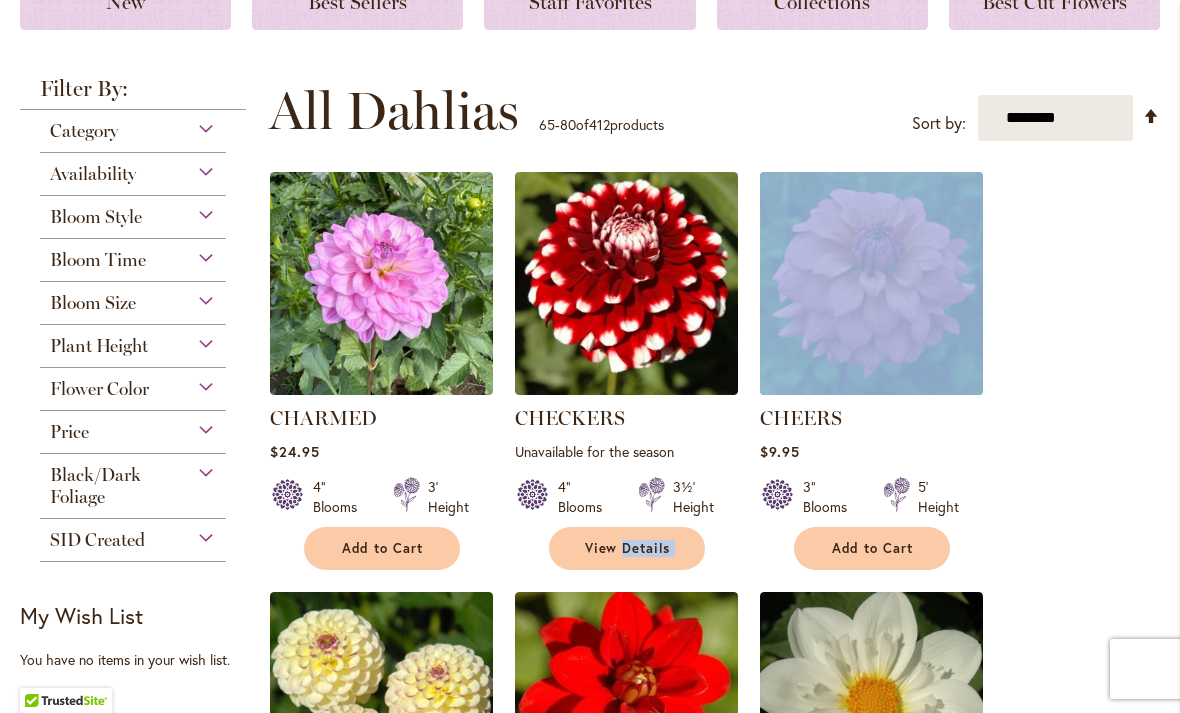 click on "CHARMED
$24.95
4" Blooms
3' Height
Add to Cart" at bounding box center [714, 1421] 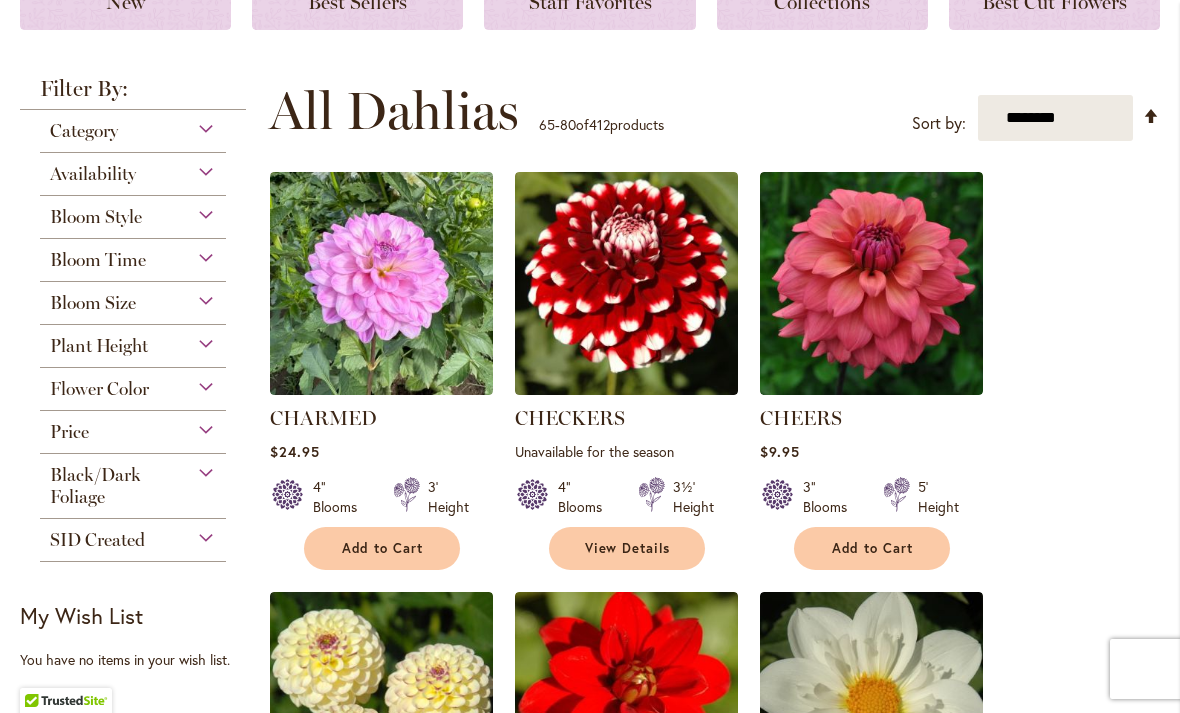click on "CHARMED
$24.95
4" Blooms
3' Height
Add to Cart" at bounding box center [714, 1421] 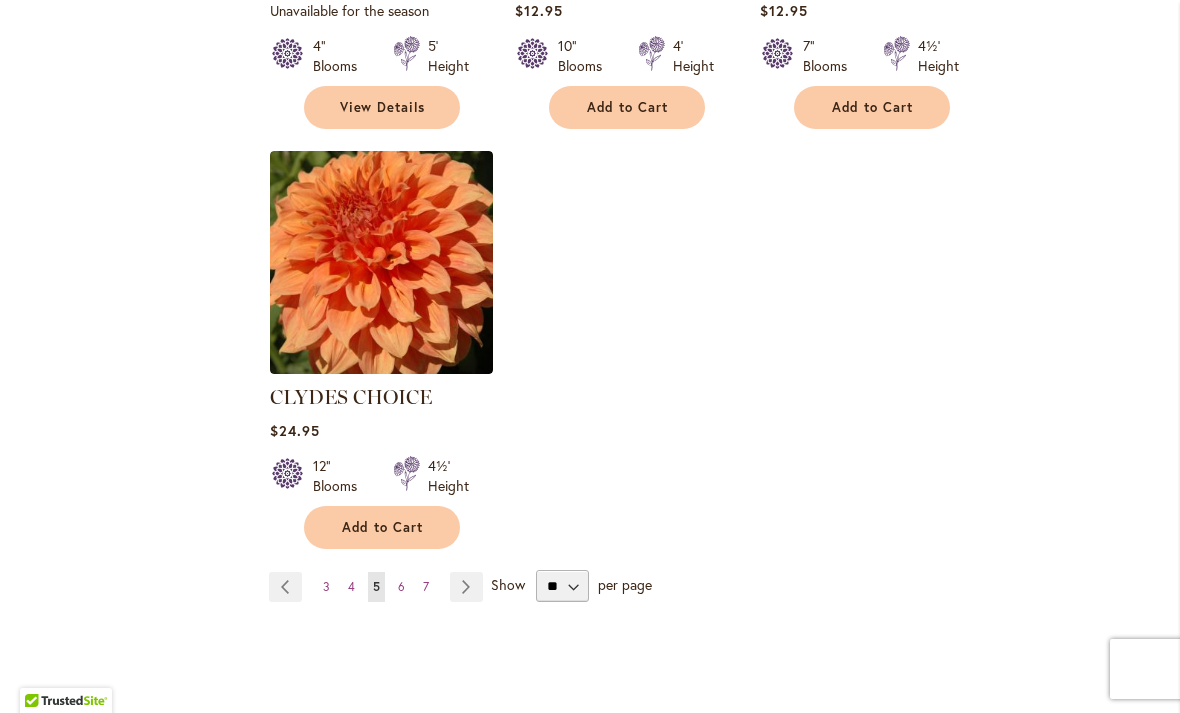 scroll, scrollTop: 2491, scrollLeft: 0, axis: vertical 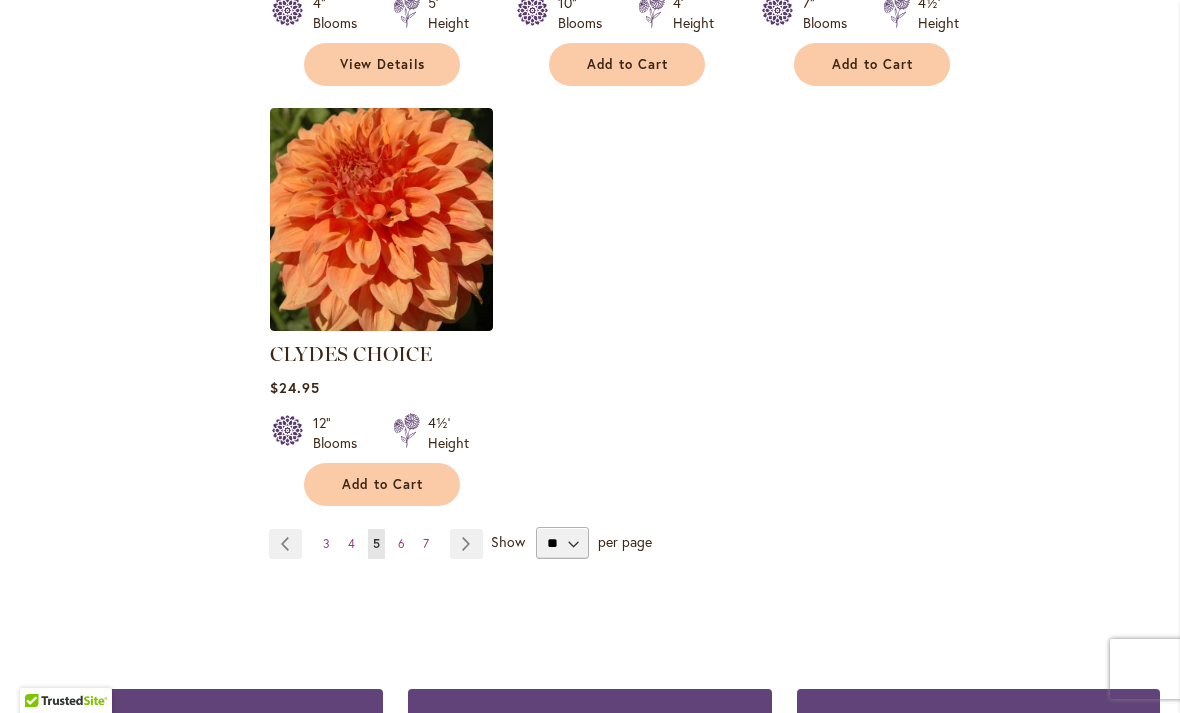 click on "Page
Next" at bounding box center (466, 544) 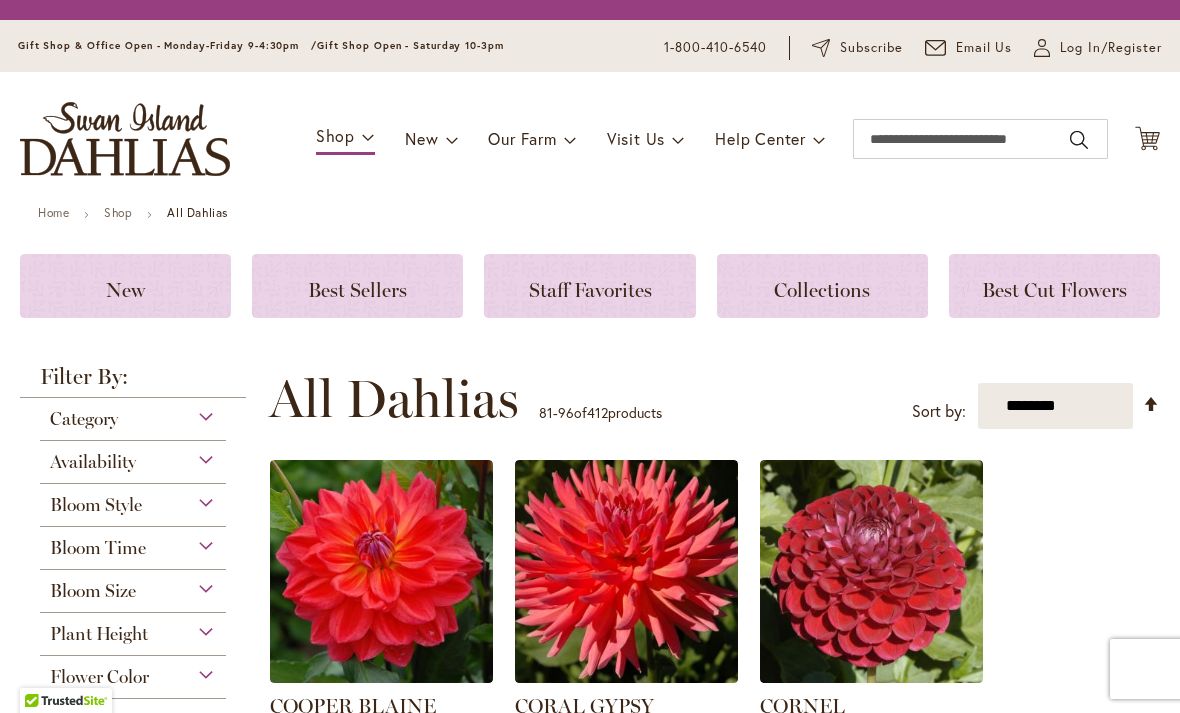 scroll, scrollTop: 0, scrollLeft: 0, axis: both 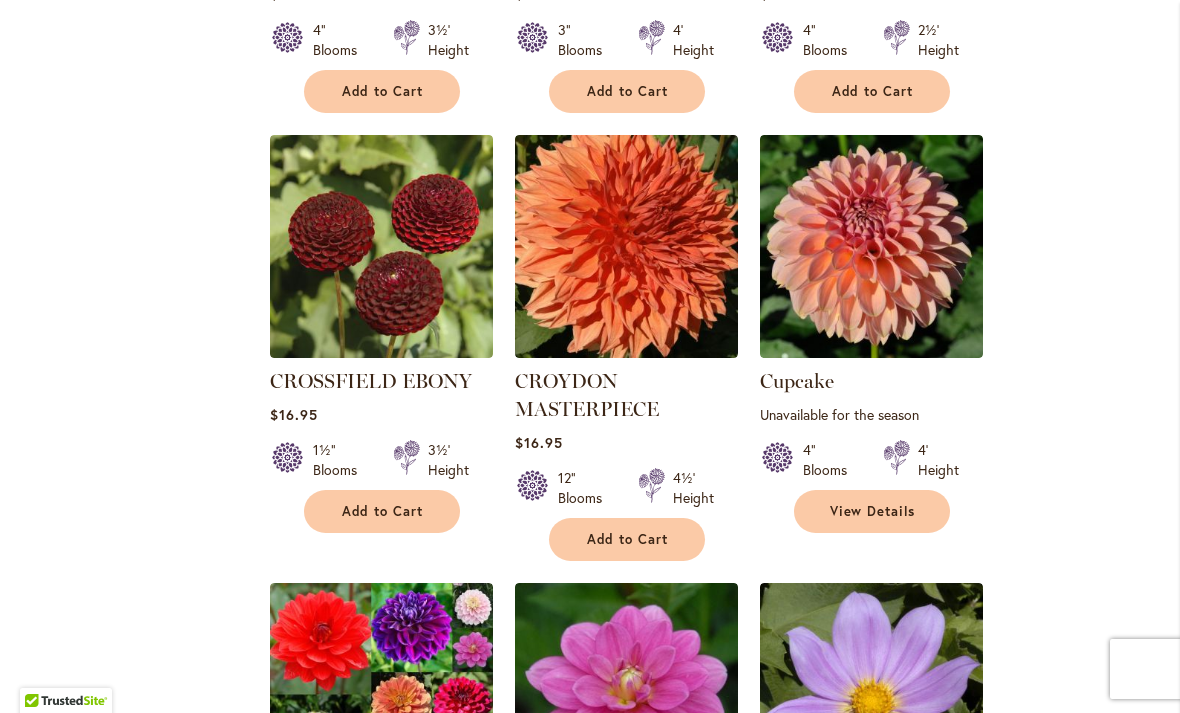 click at bounding box center [381, 246] 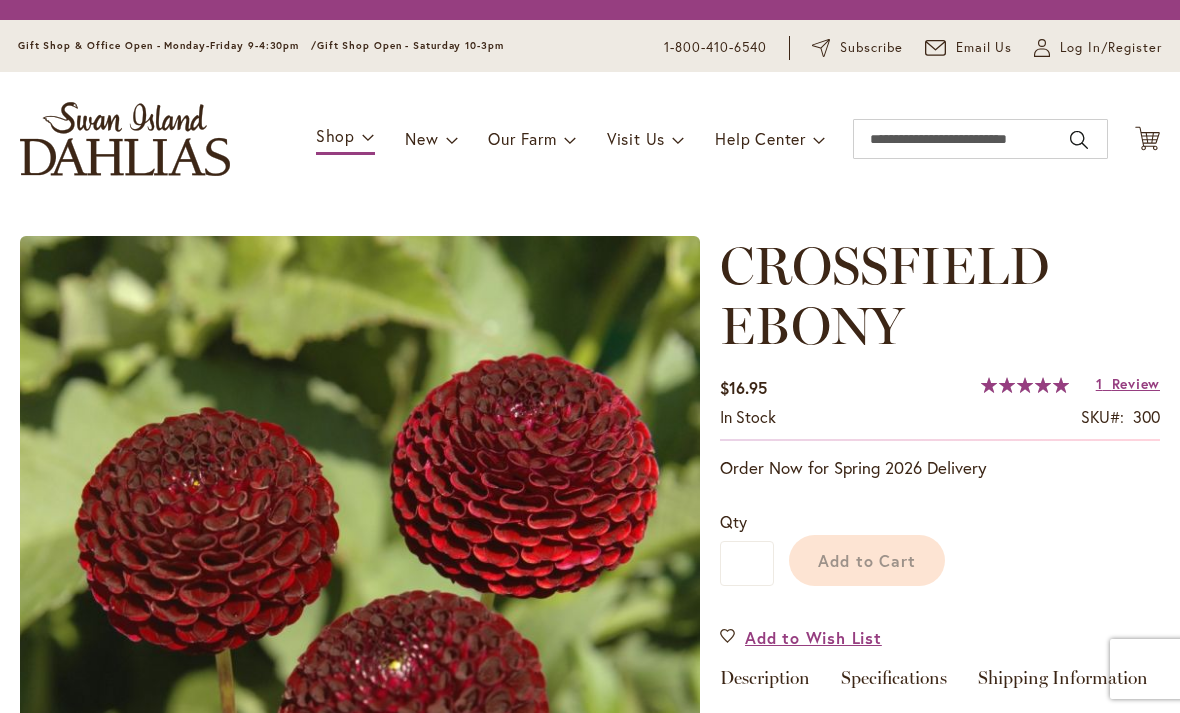 scroll, scrollTop: 0, scrollLeft: 0, axis: both 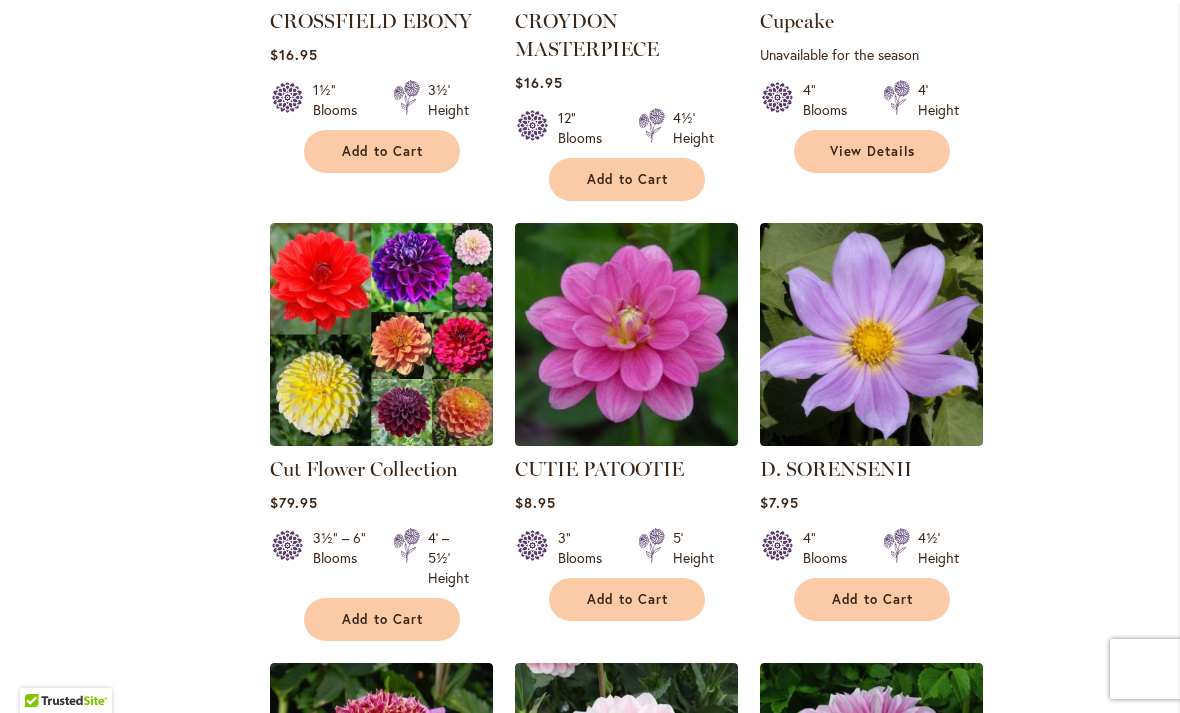 click at bounding box center (381, 334) 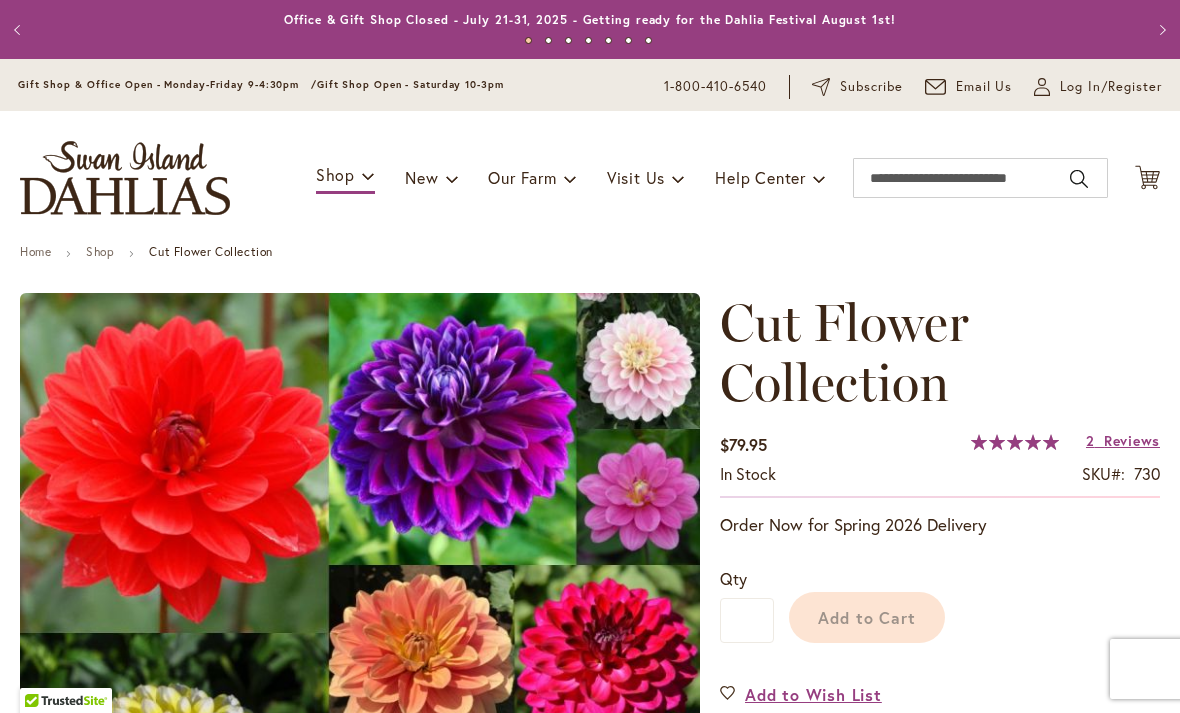 scroll, scrollTop: 0, scrollLeft: 0, axis: both 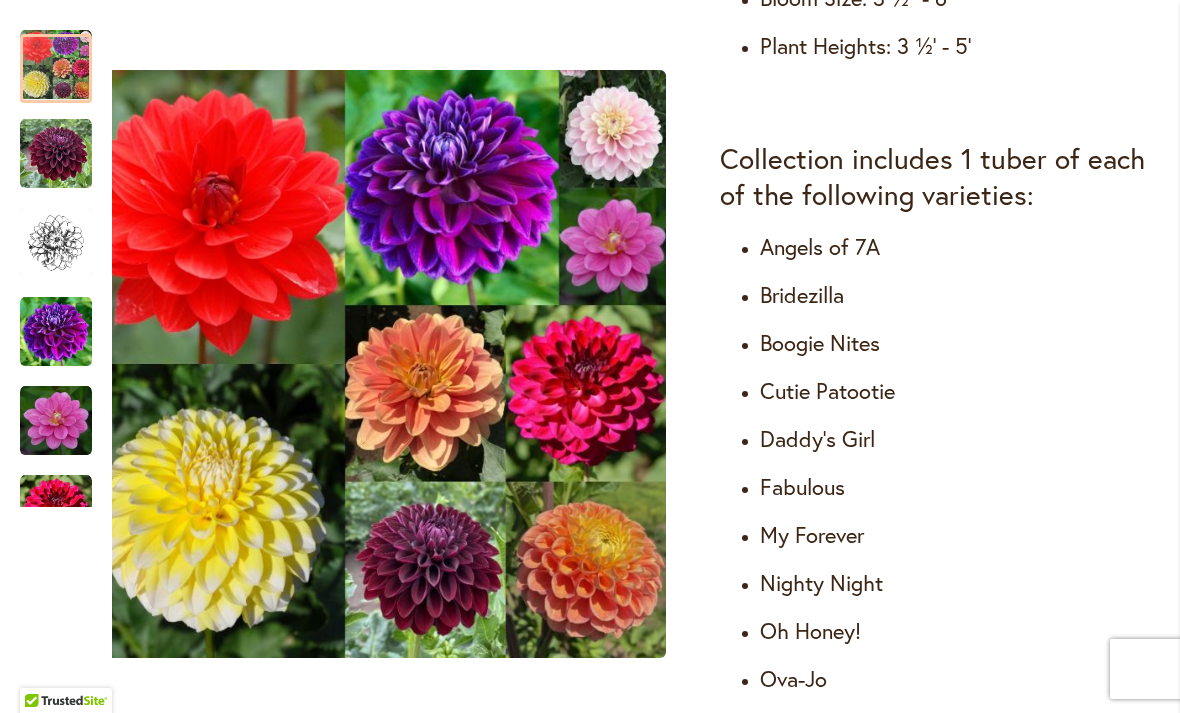 click at bounding box center (56, 154) 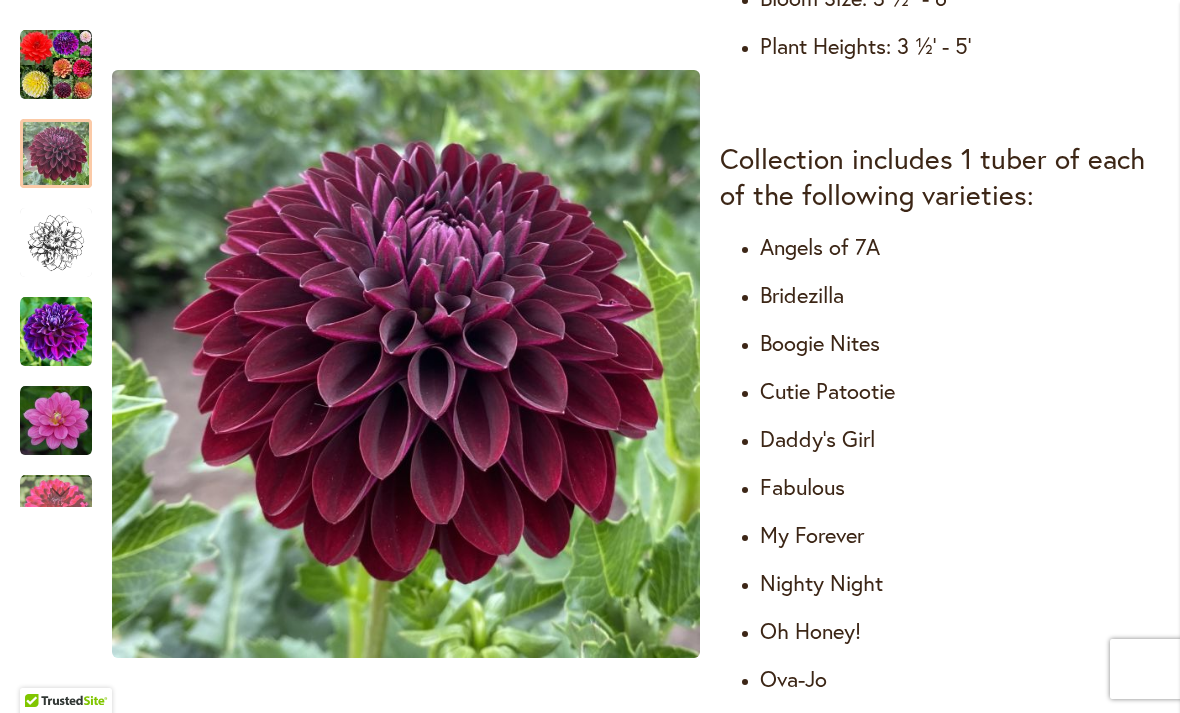 click at bounding box center [56, 332] 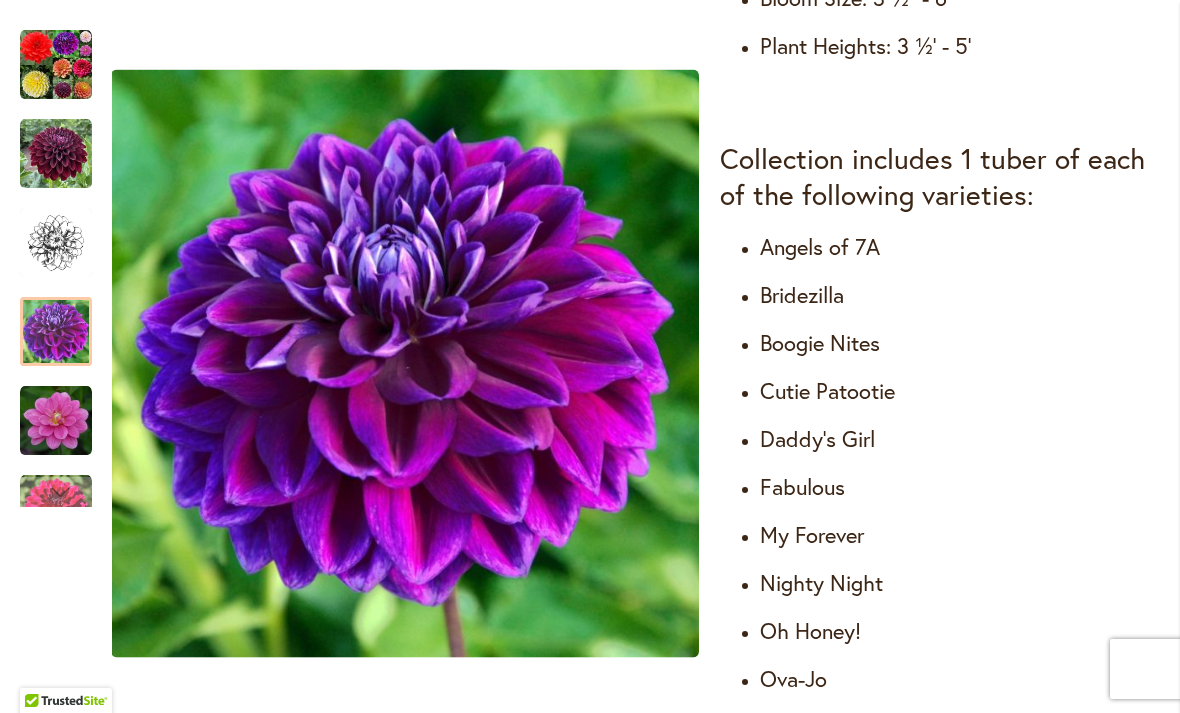 click at bounding box center [56, 421] 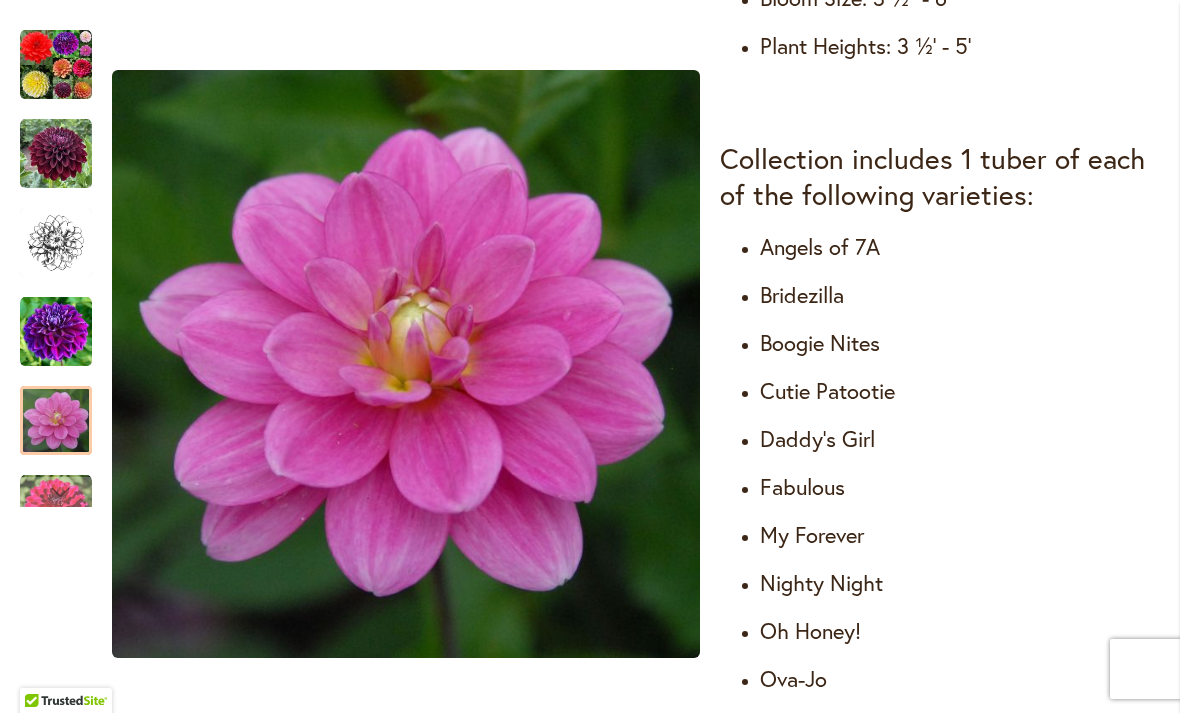click at bounding box center [56, 492] 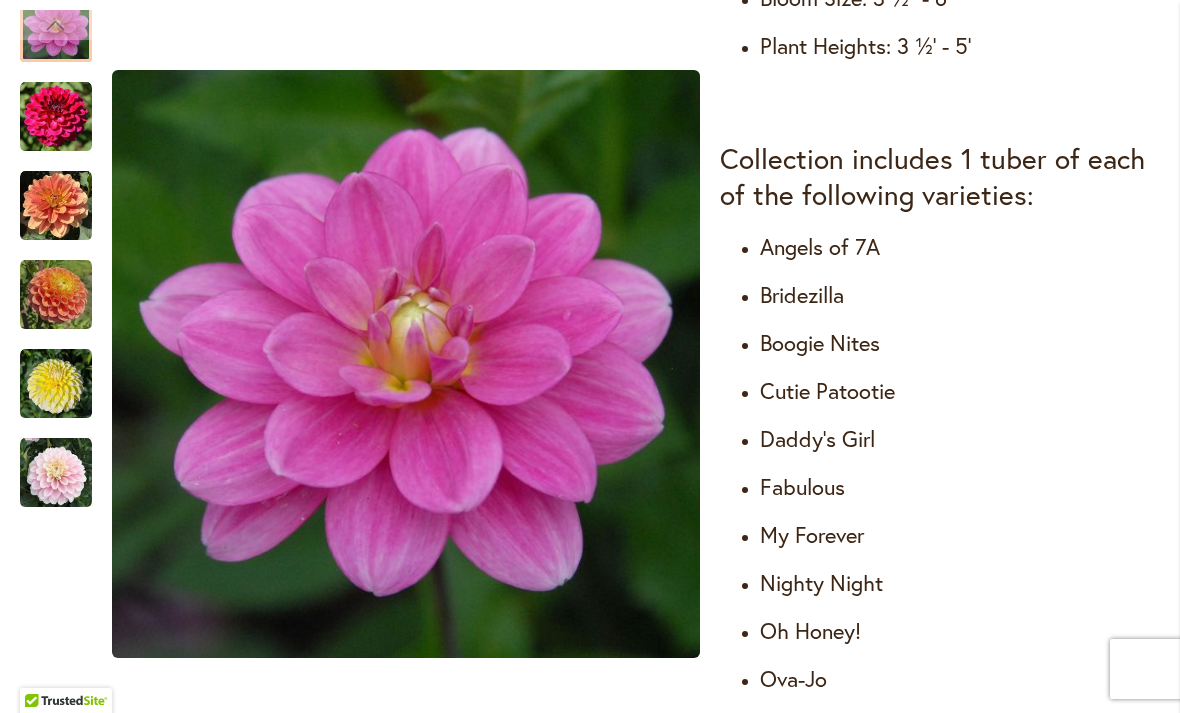 click at bounding box center [56, 295] 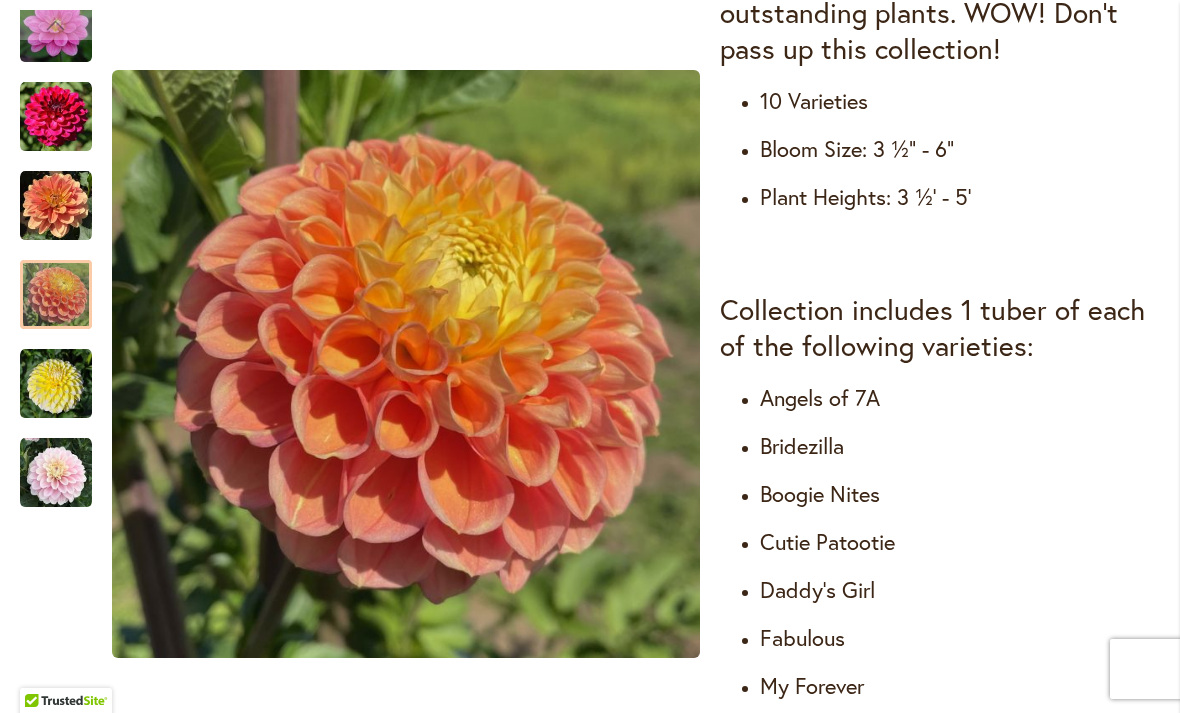 scroll, scrollTop: 963, scrollLeft: 0, axis: vertical 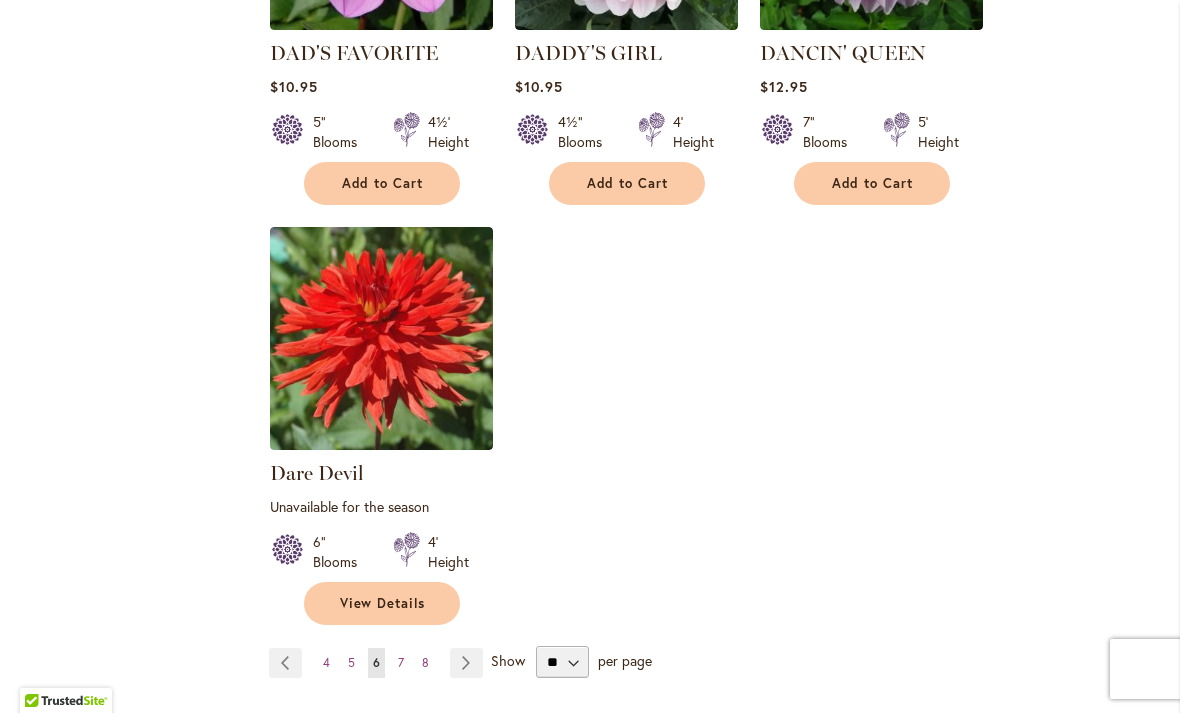 click on "Page
Next" at bounding box center [466, 663] 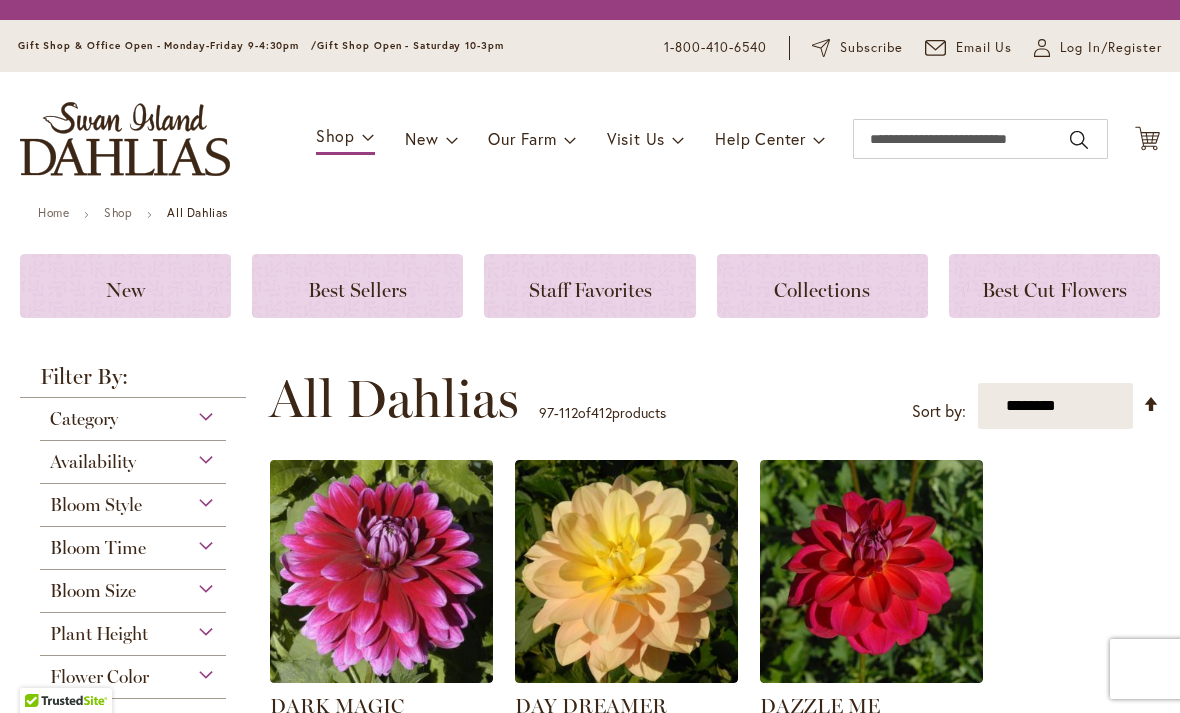 scroll, scrollTop: 0, scrollLeft: 0, axis: both 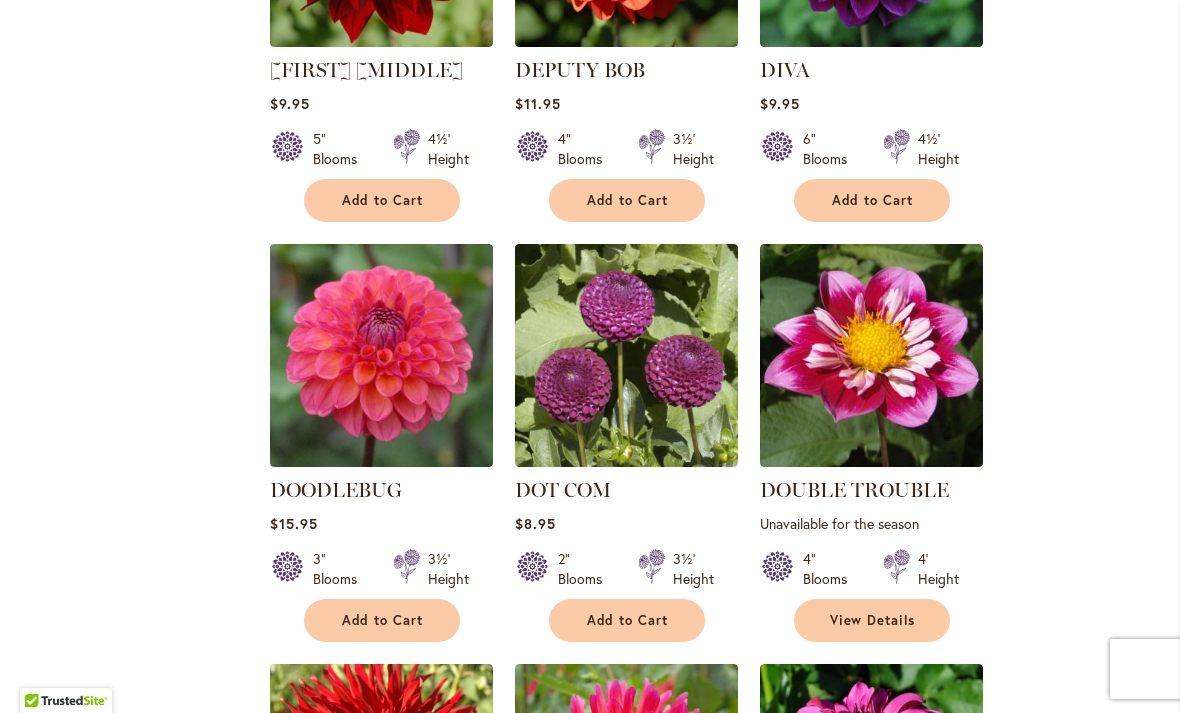 click at bounding box center (626, 355) 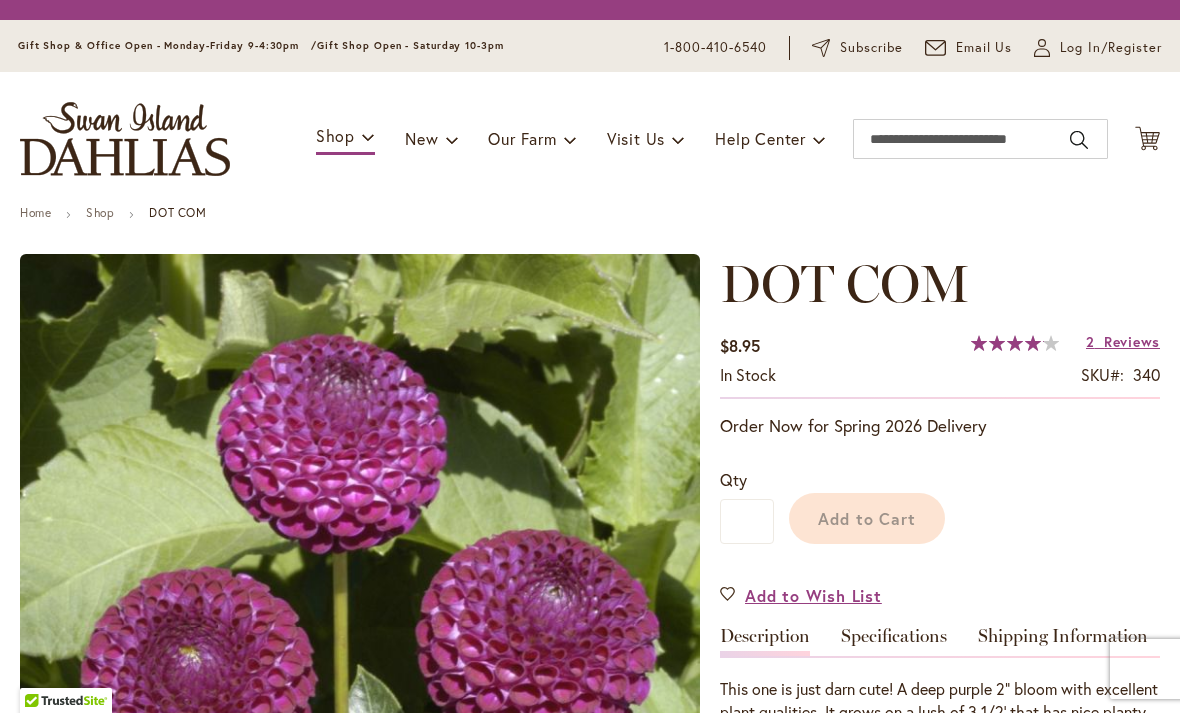 scroll, scrollTop: 0, scrollLeft: 0, axis: both 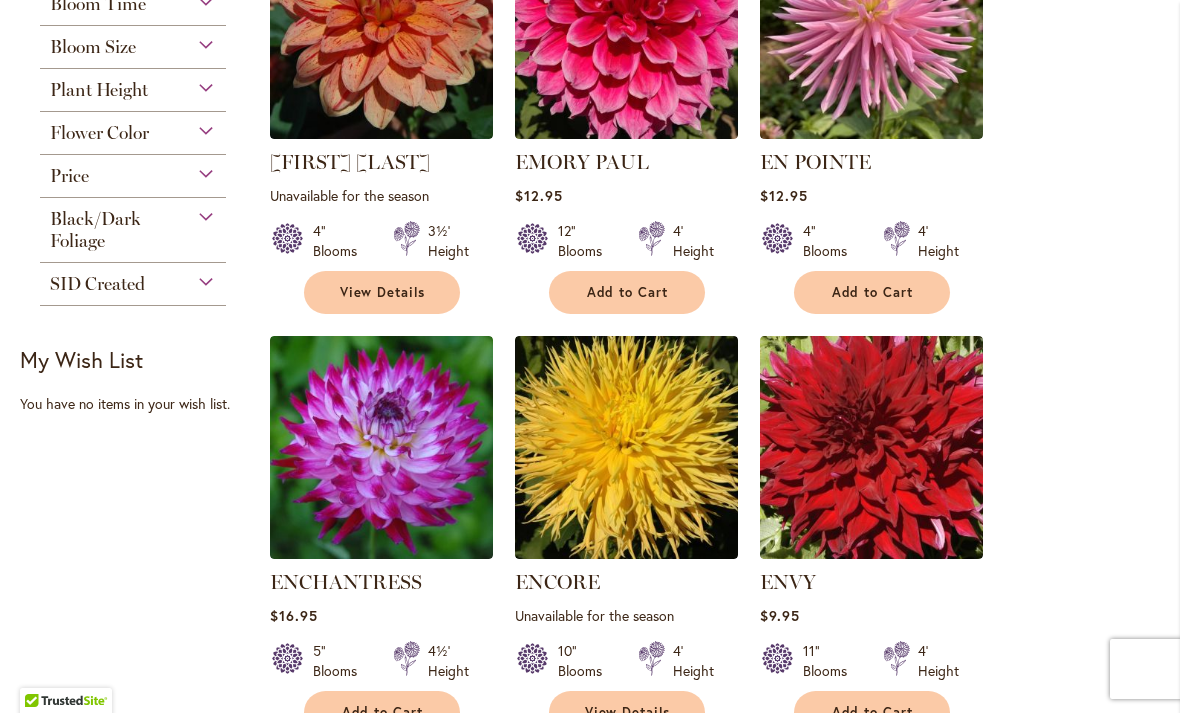 click on "Elijah Mason
Rating:
83%
4                  Reviews
Unavailable for the season
4" Blooms
3½' Height" at bounding box center [714, 1213] 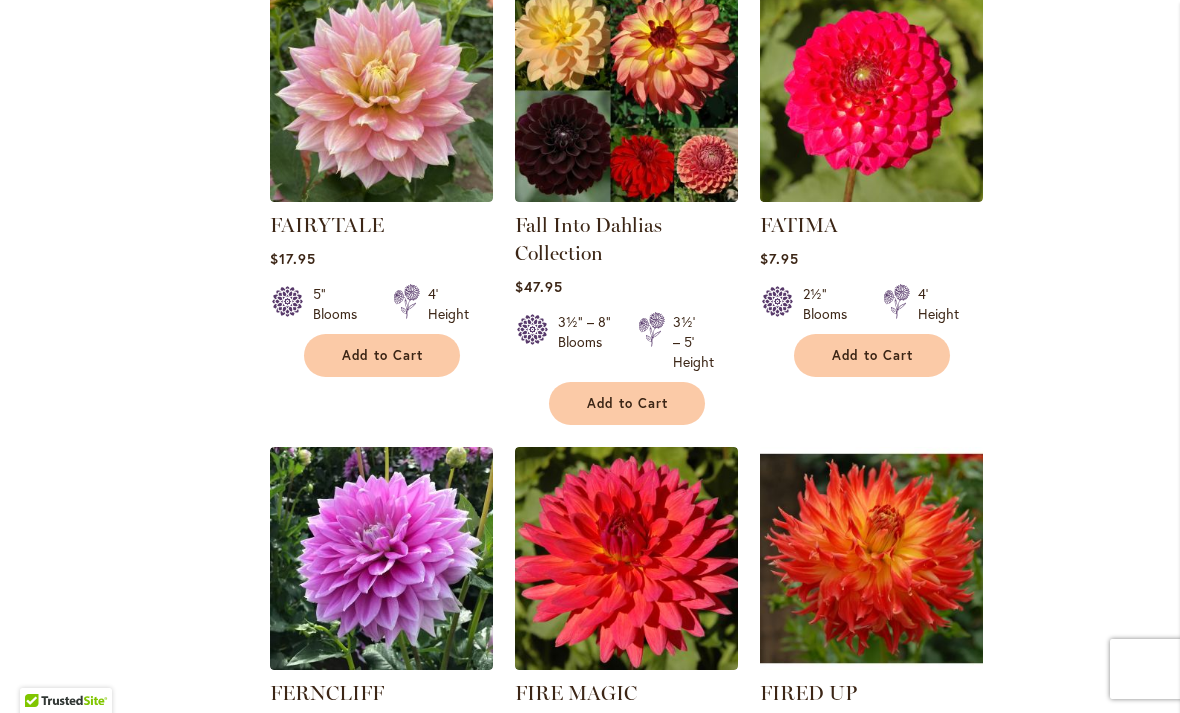 scroll, scrollTop: 1878, scrollLeft: 0, axis: vertical 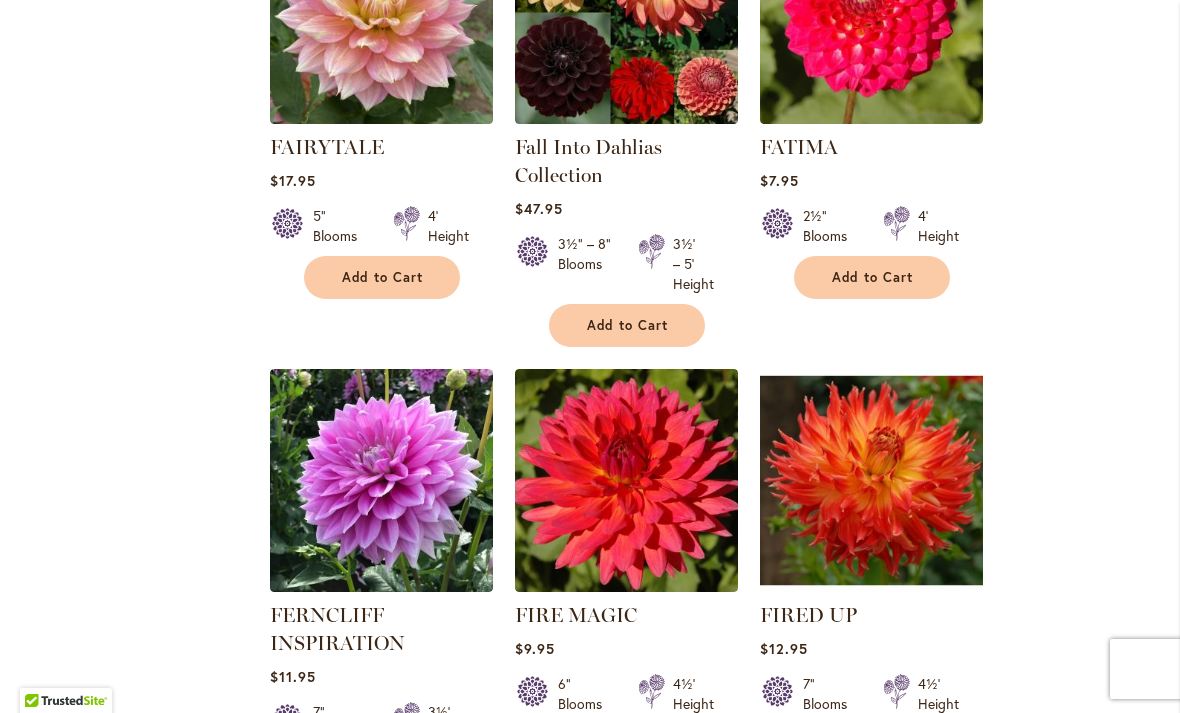 click on "Elijah Mason
Rating:
83%
4                  Reviews
Unavailable for the season
4" Blooms
3½' Height" at bounding box center (714, -82) 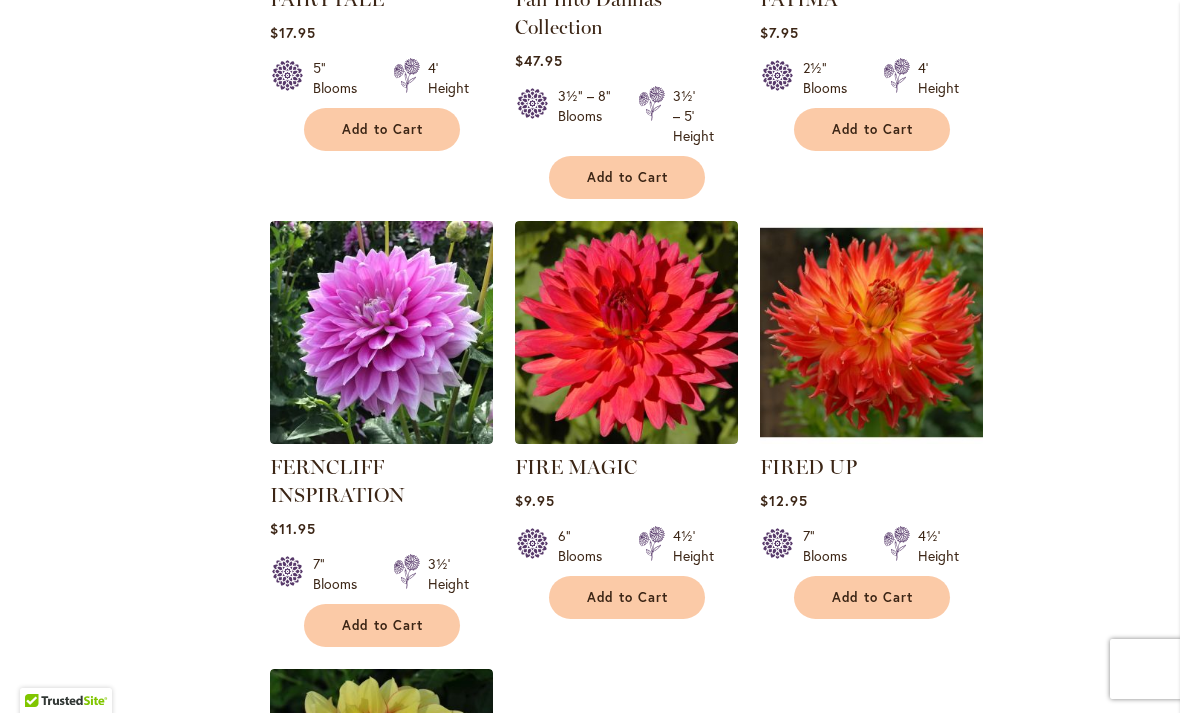 scroll, scrollTop: 2058, scrollLeft: 0, axis: vertical 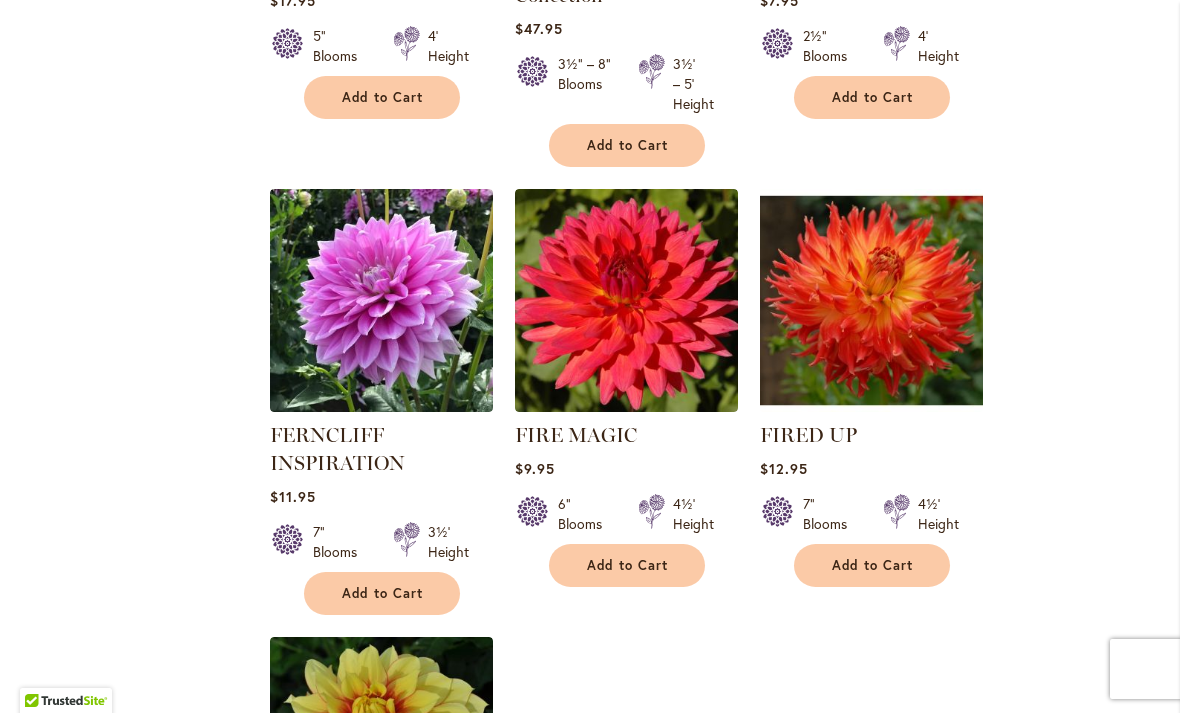click on "Elijah Mason
Rating:
83%
4                  Reviews
Unavailable for the season
4" Blooms
3½' Height" at bounding box center (714, -262) 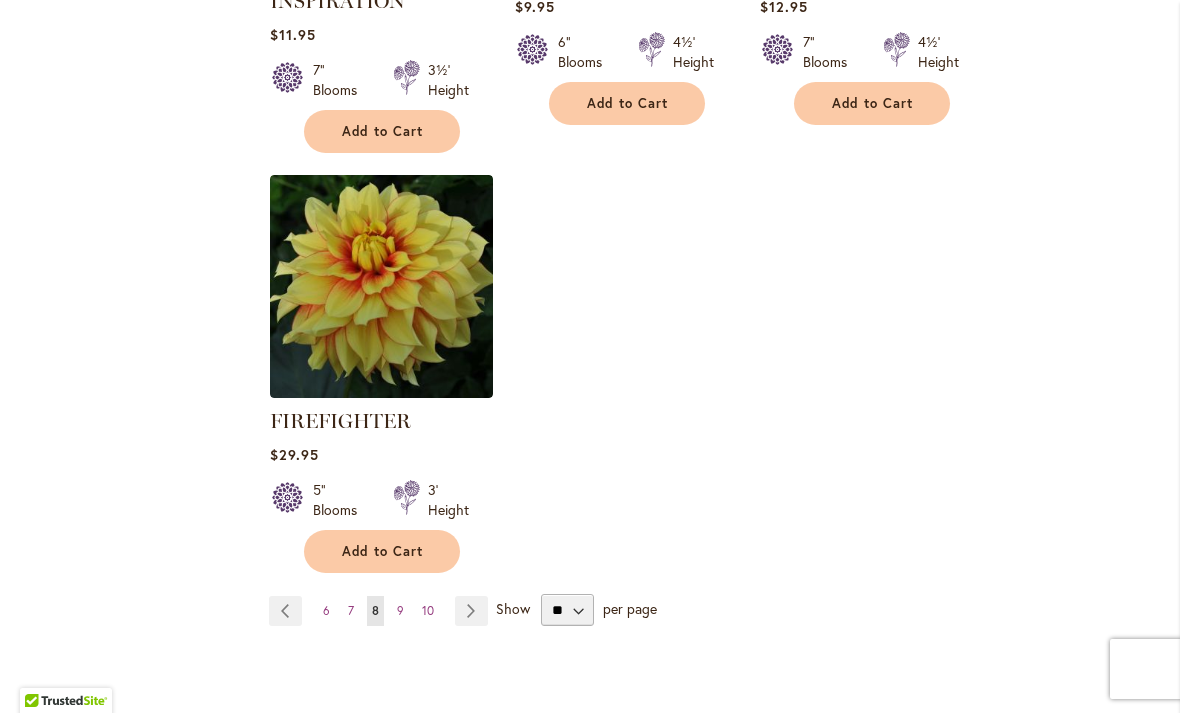scroll, scrollTop: 2553, scrollLeft: 0, axis: vertical 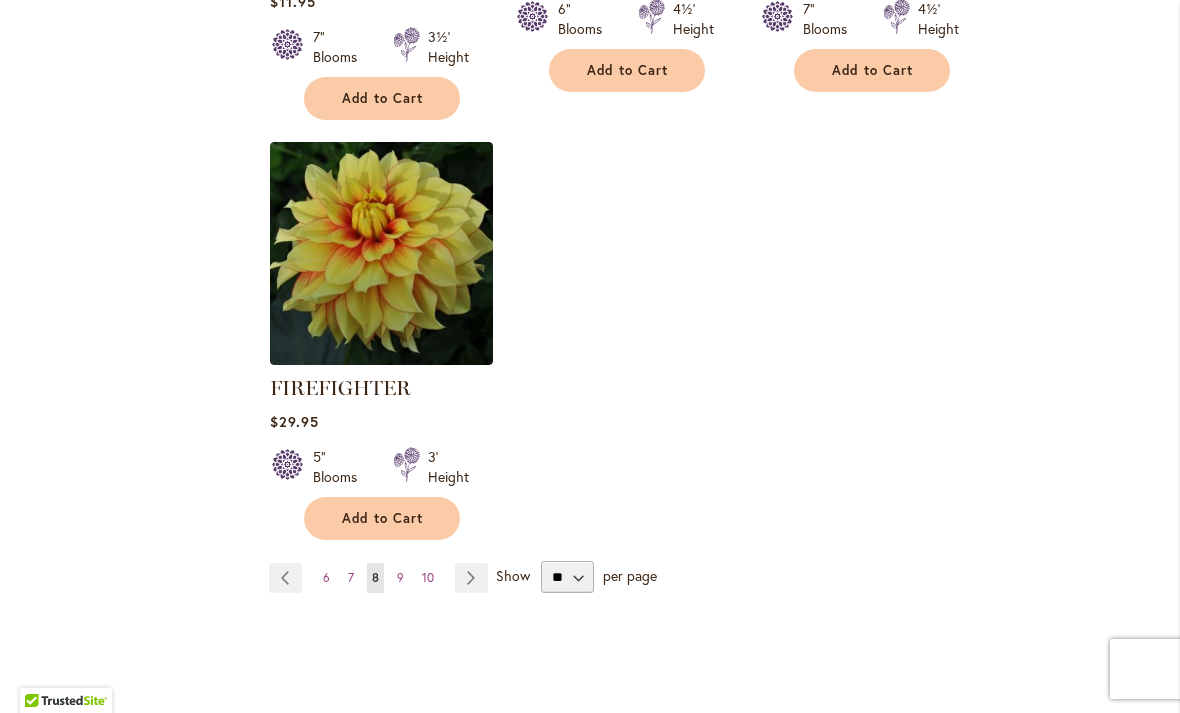 click on "Page
Next" at bounding box center (471, 578) 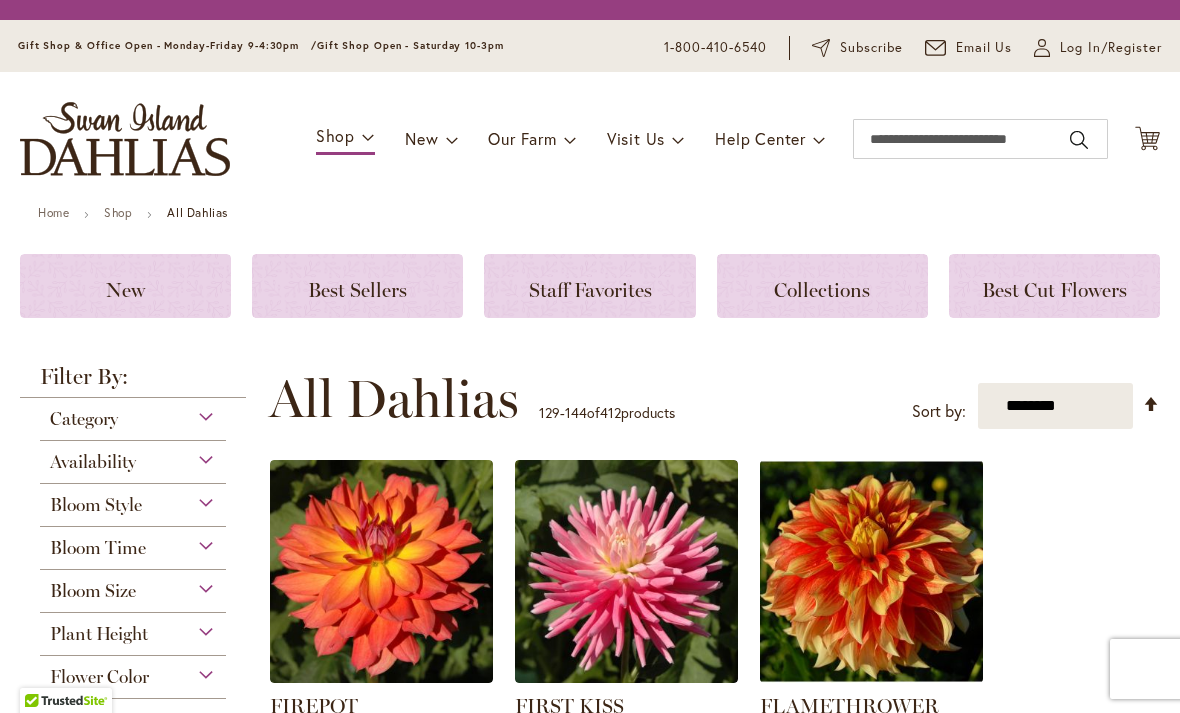 scroll, scrollTop: 0, scrollLeft: 0, axis: both 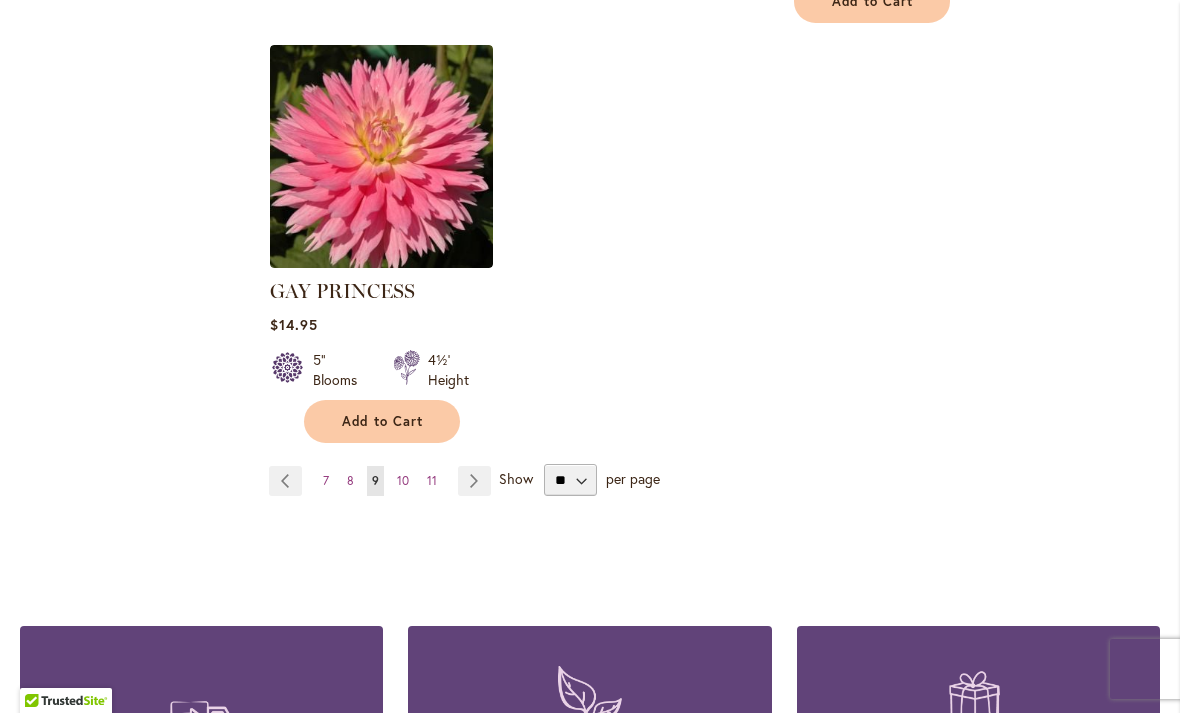 click on "Page
Next" at bounding box center [474, 481] 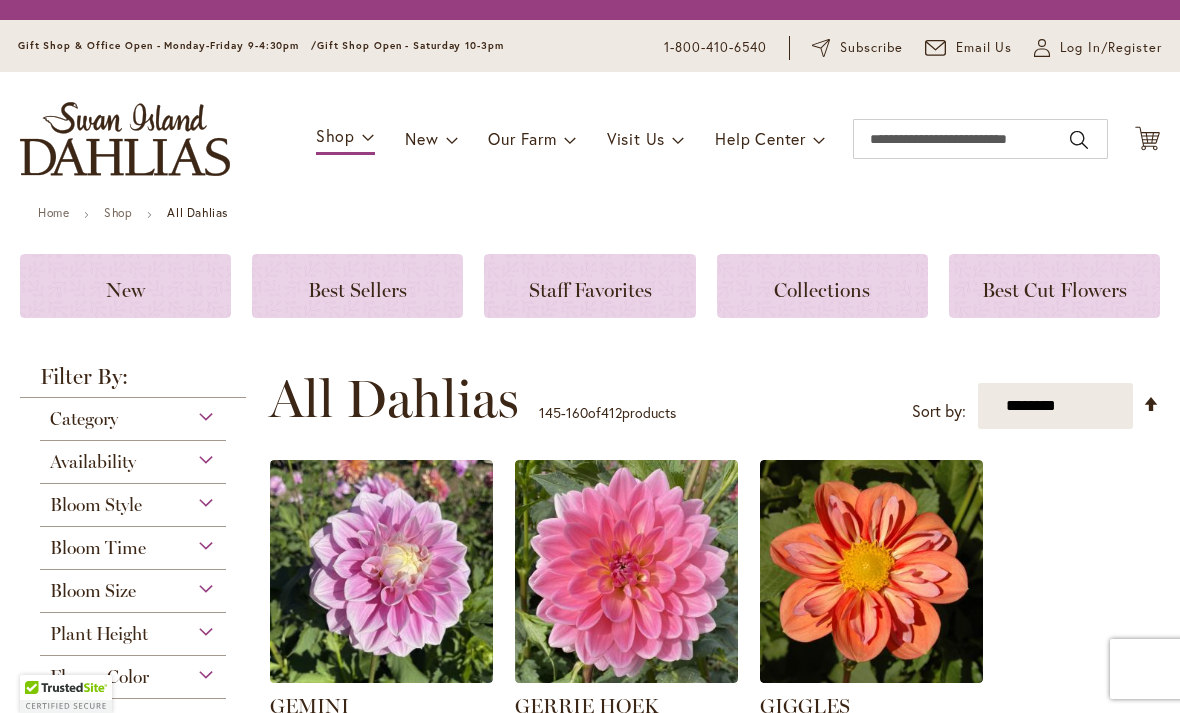 scroll, scrollTop: 0, scrollLeft: 0, axis: both 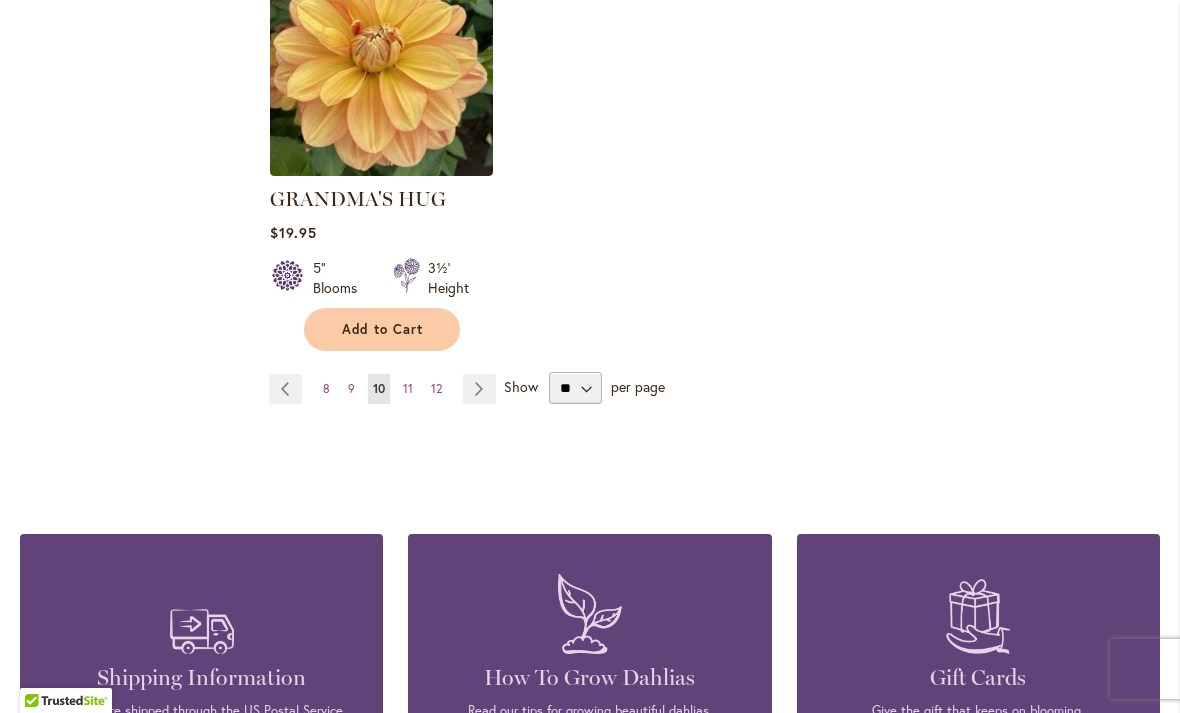 click on "Page
Next" at bounding box center [479, 389] 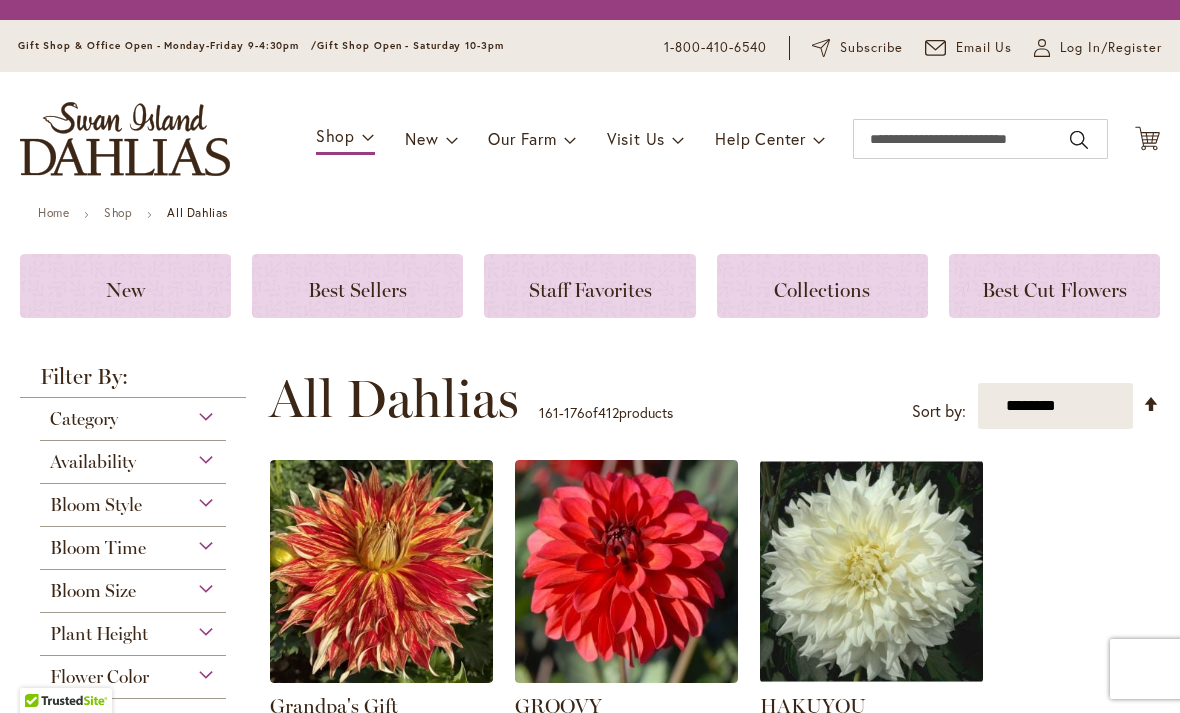 scroll, scrollTop: 0, scrollLeft: 0, axis: both 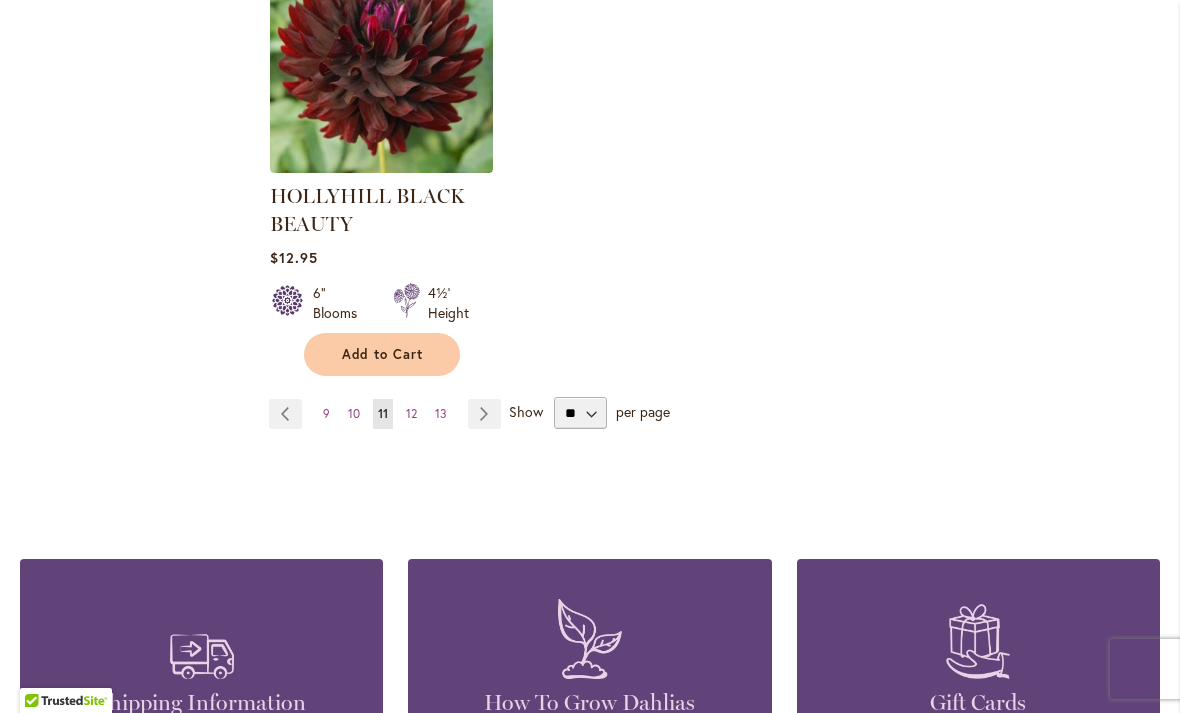 click on "Page
Next" at bounding box center [484, 414] 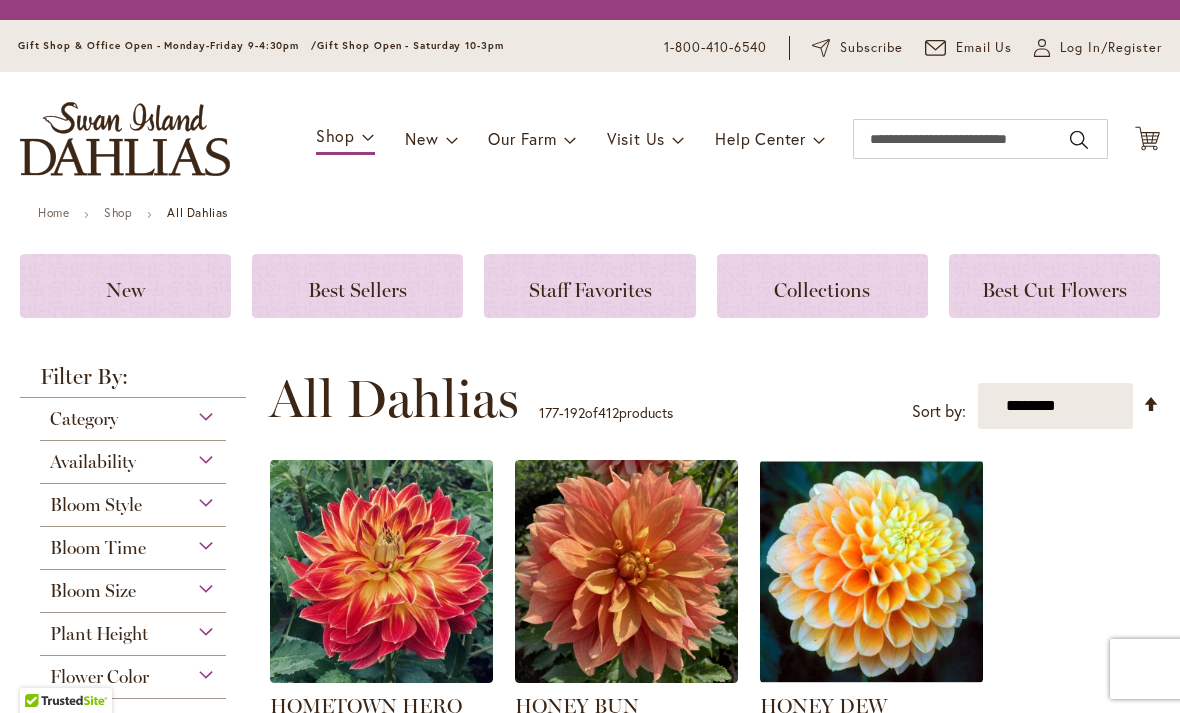 scroll, scrollTop: 0, scrollLeft: 0, axis: both 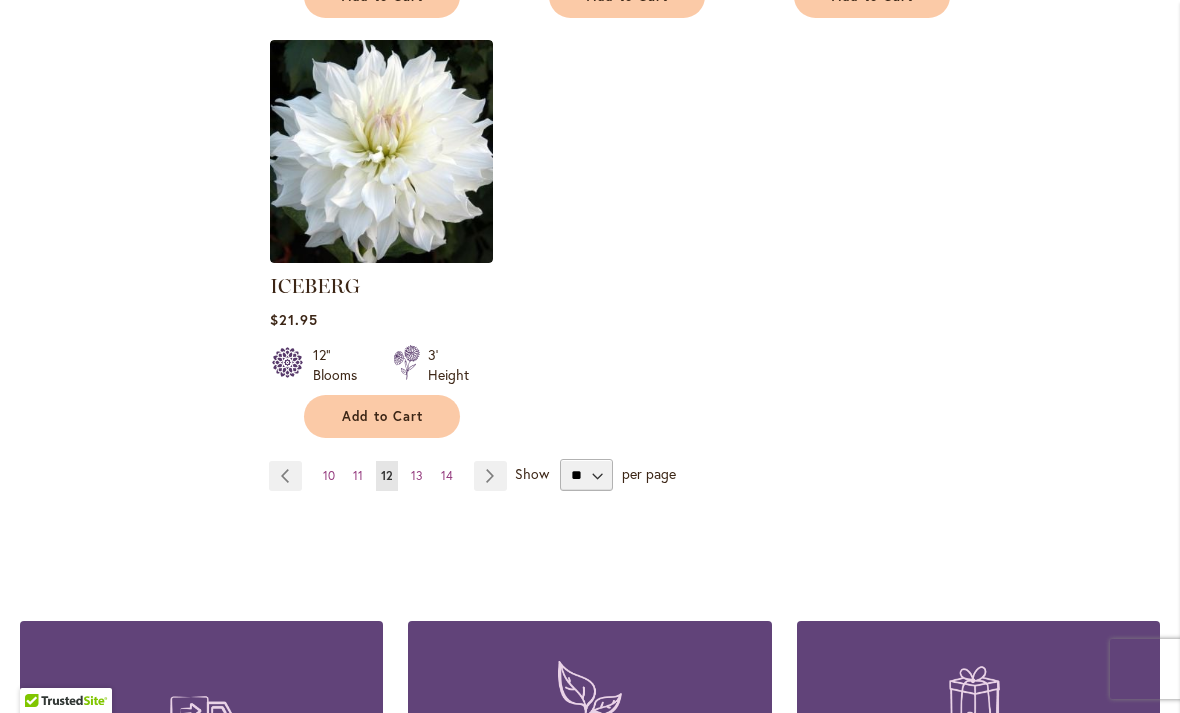 click on "Page
Next" at bounding box center (490, 476) 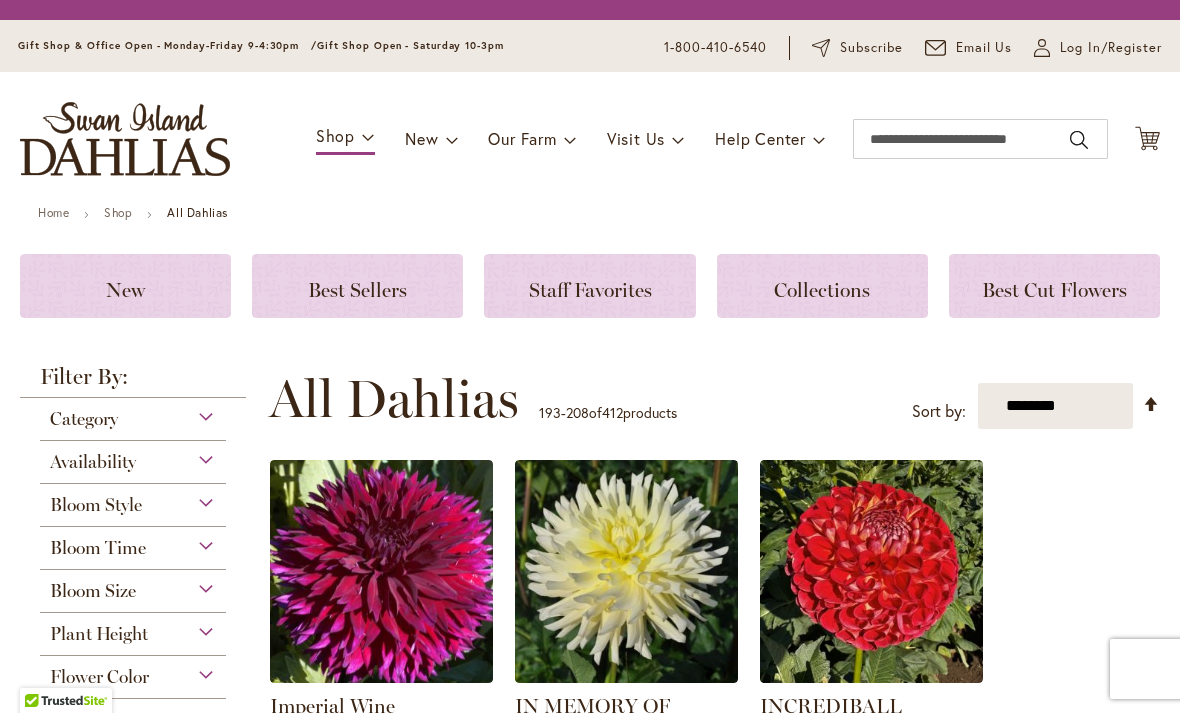 scroll, scrollTop: 0, scrollLeft: 0, axis: both 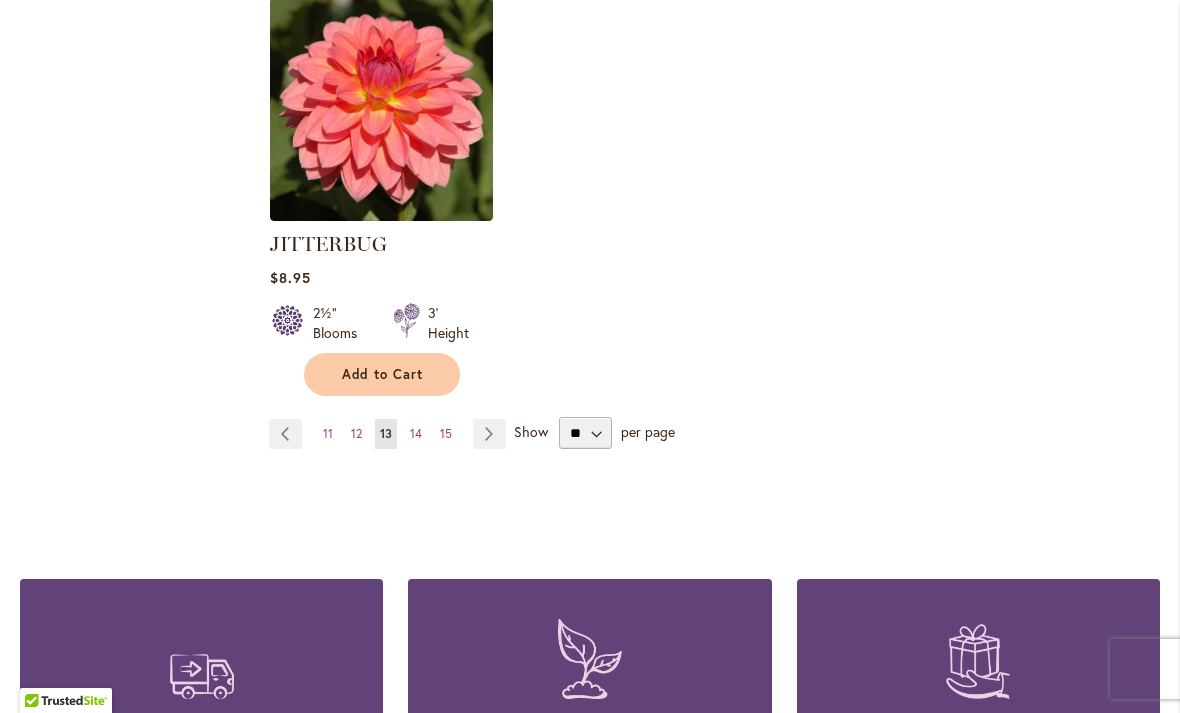 click on "Page
Next" at bounding box center [489, 434] 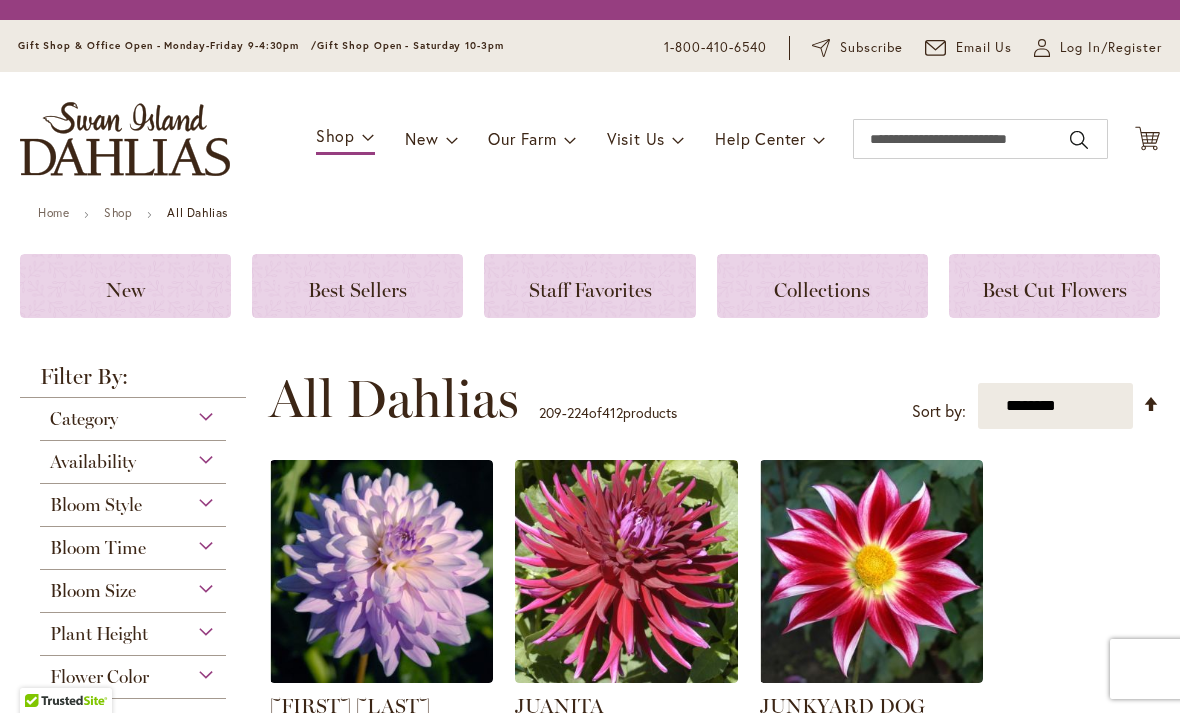 scroll, scrollTop: 0, scrollLeft: 0, axis: both 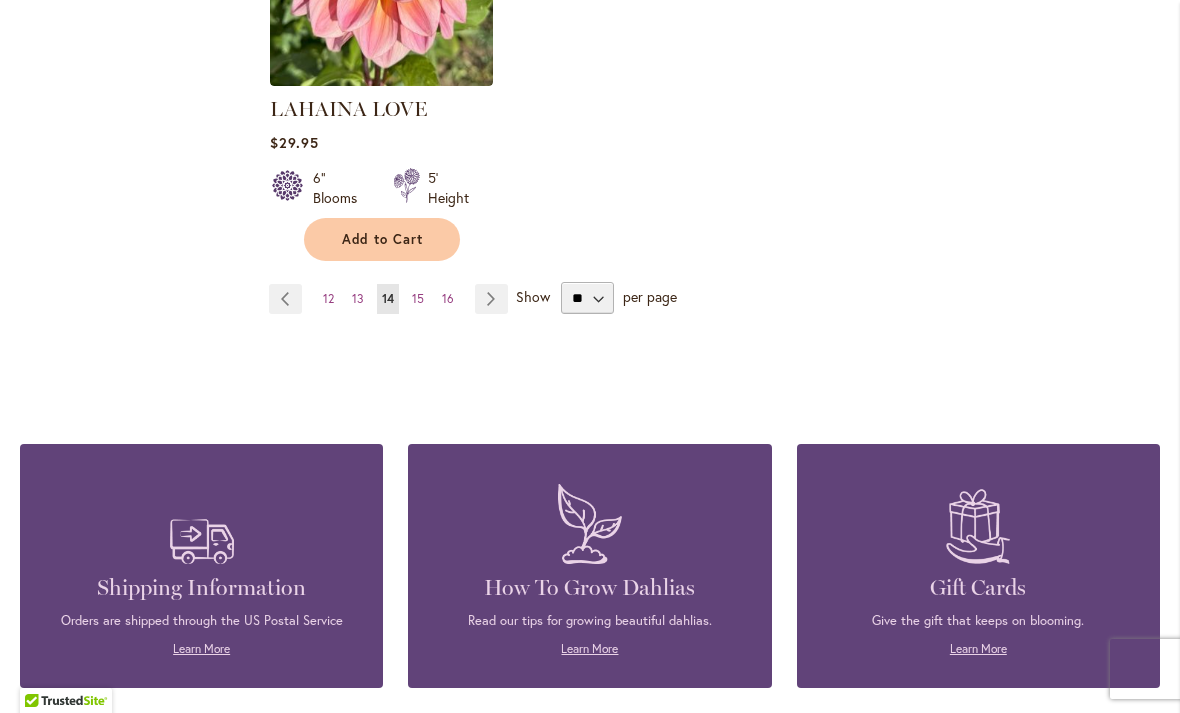 click on "Page
Next" at bounding box center [491, 299] 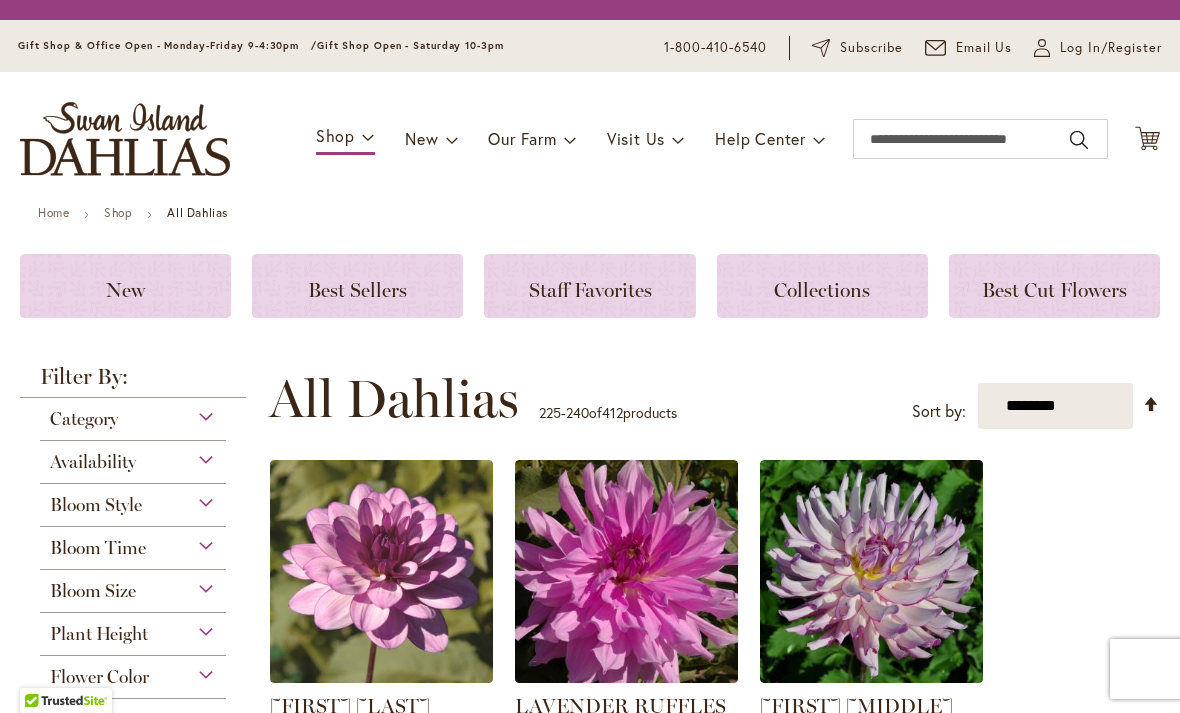 scroll, scrollTop: 0, scrollLeft: 0, axis: both 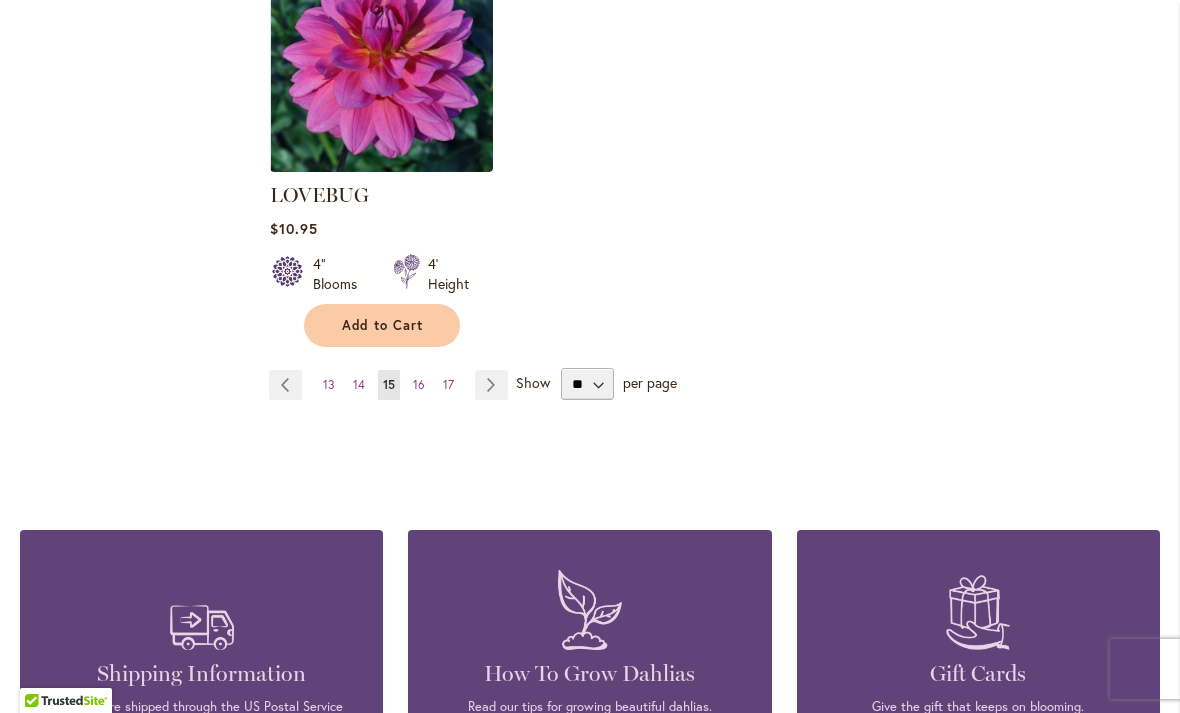click on "Page
Next" at bounding box center [491, 385] 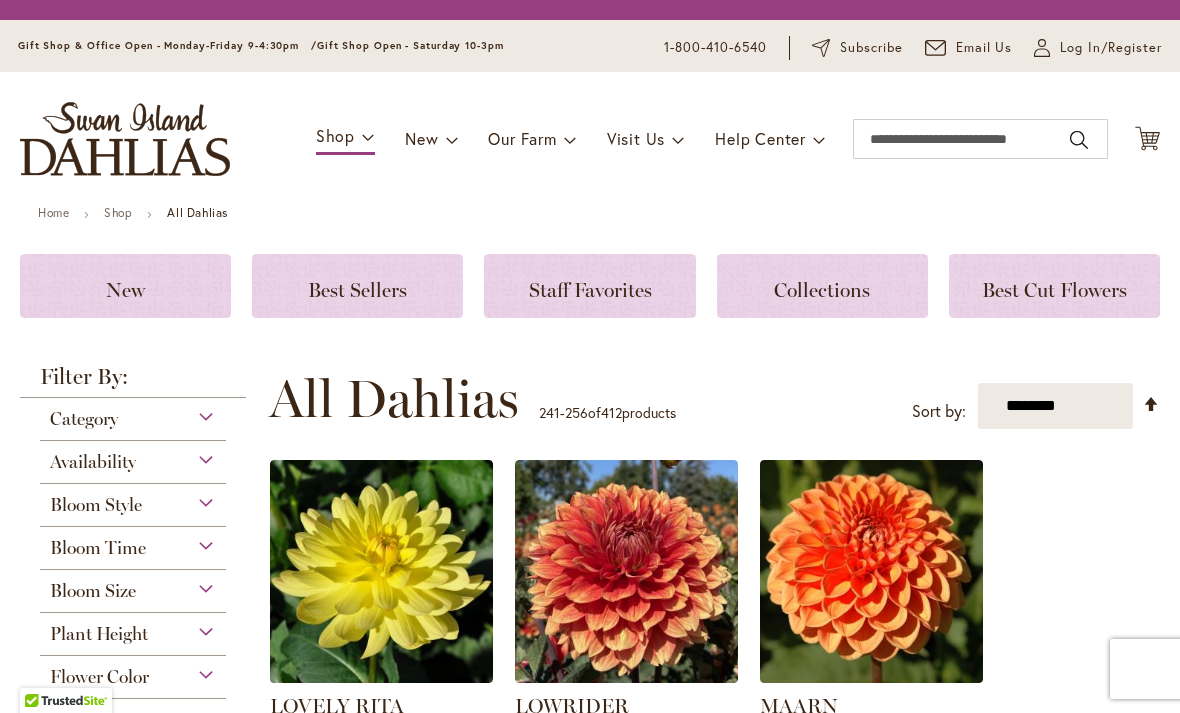 scroll, scrollTop: 0, scrollLeft: 0, axis: both 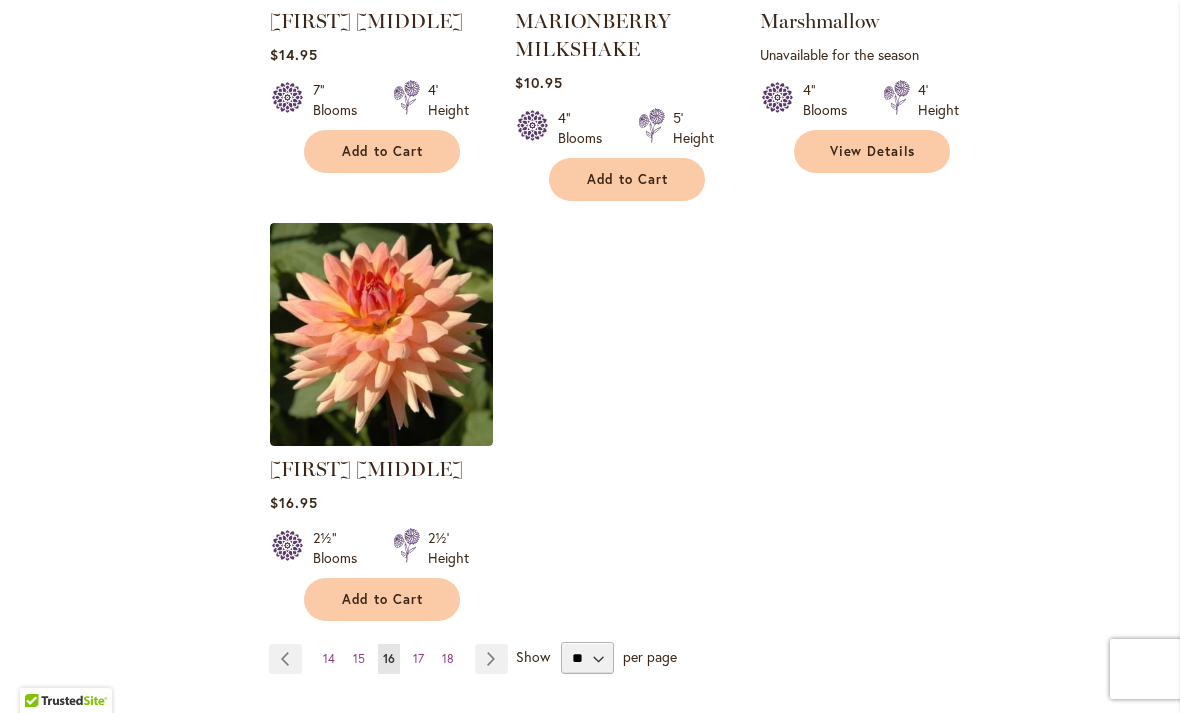 click on "Page
Next" at bounding box center (491, 659) 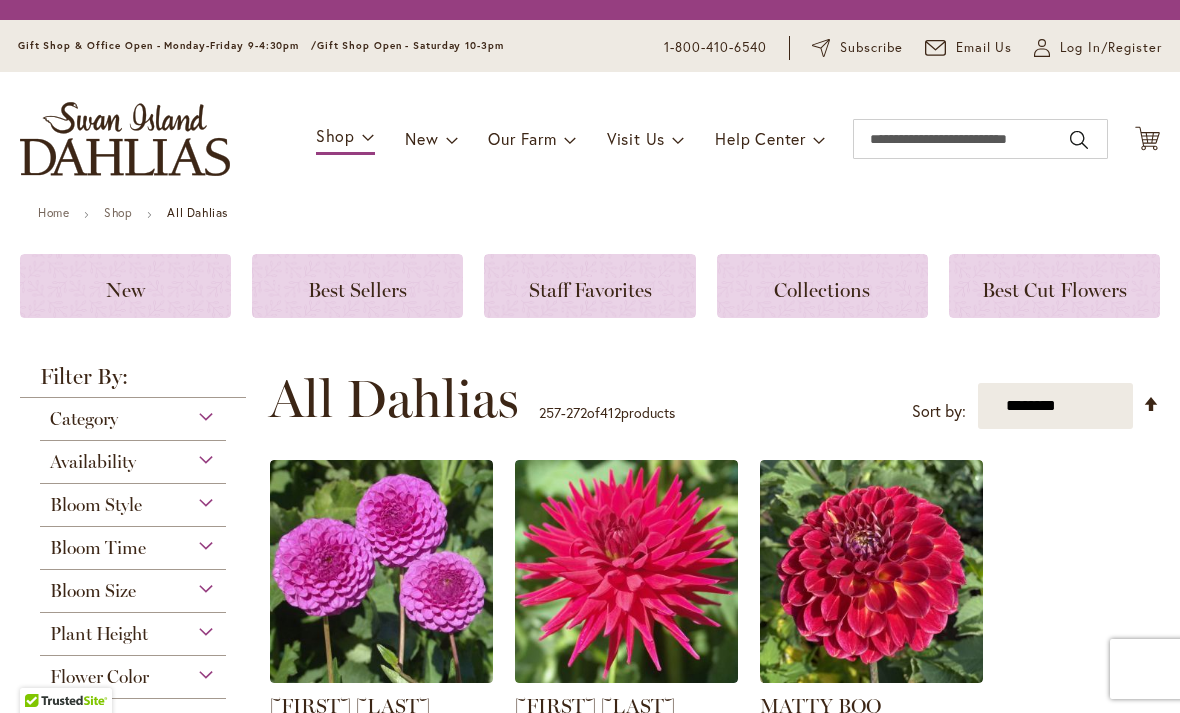 scroll, scrollTop: 0, scrollLeft: 0, axis: both 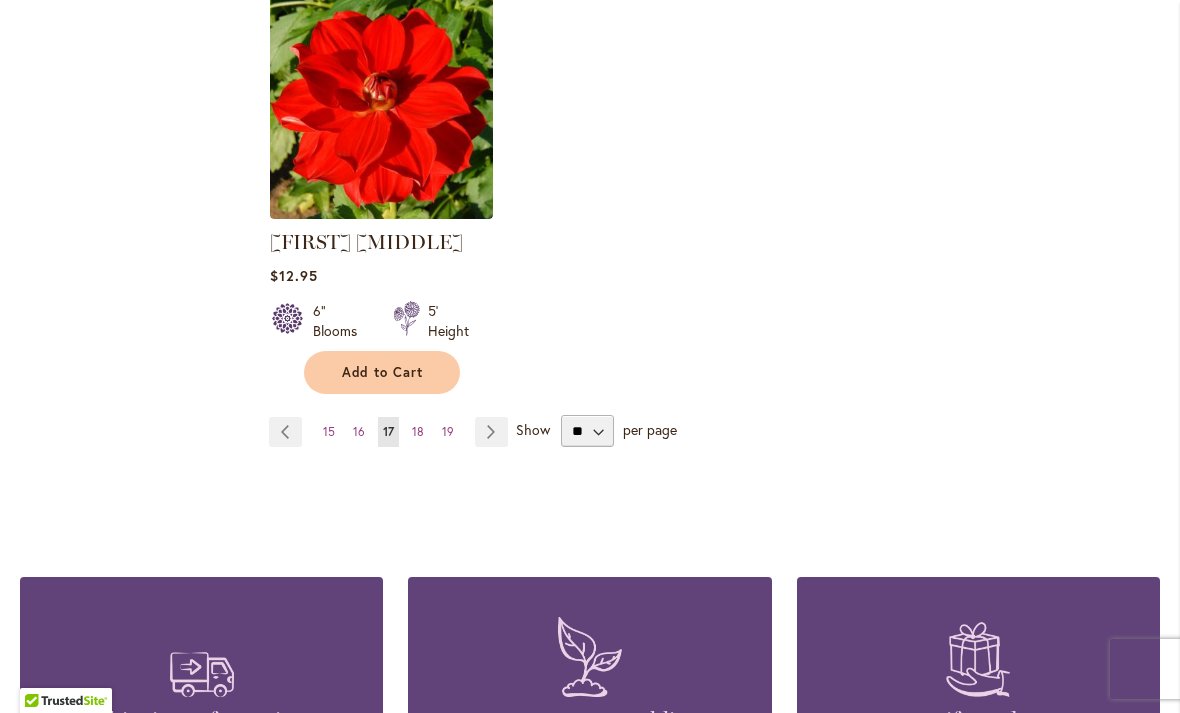 click on "Page
Next" at bounding box center [491, 432] 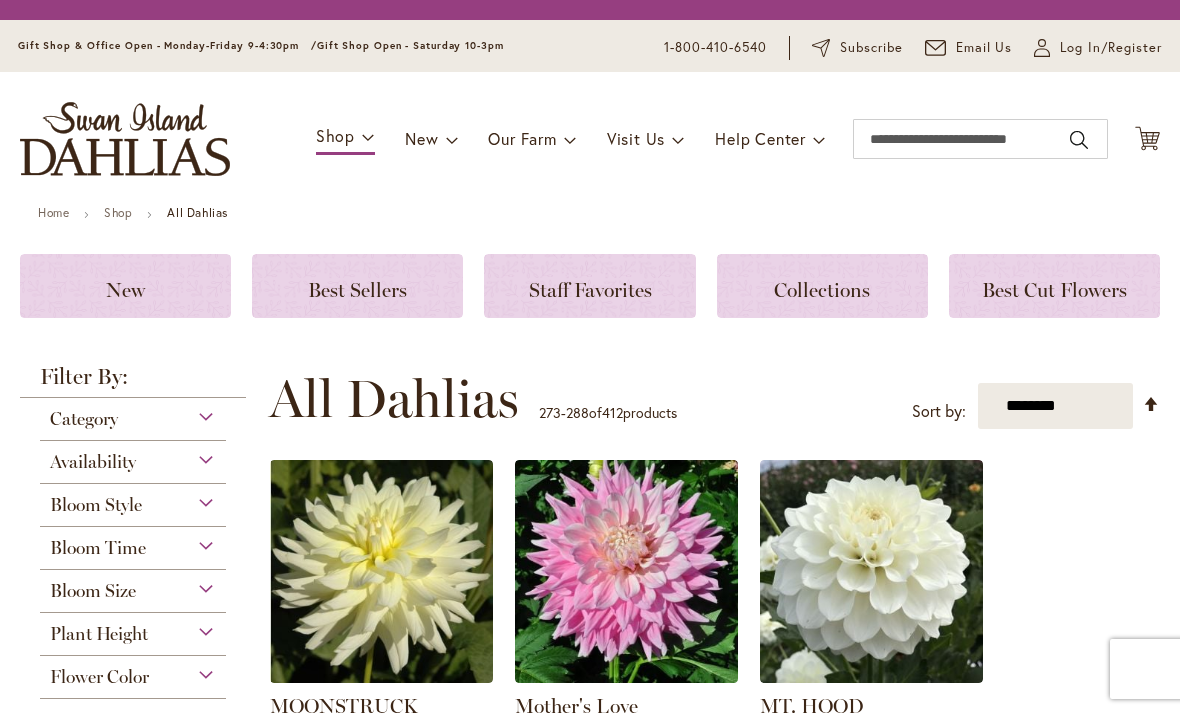 scroll, scrollTop: 0, scrollLeft: 0, axis: both 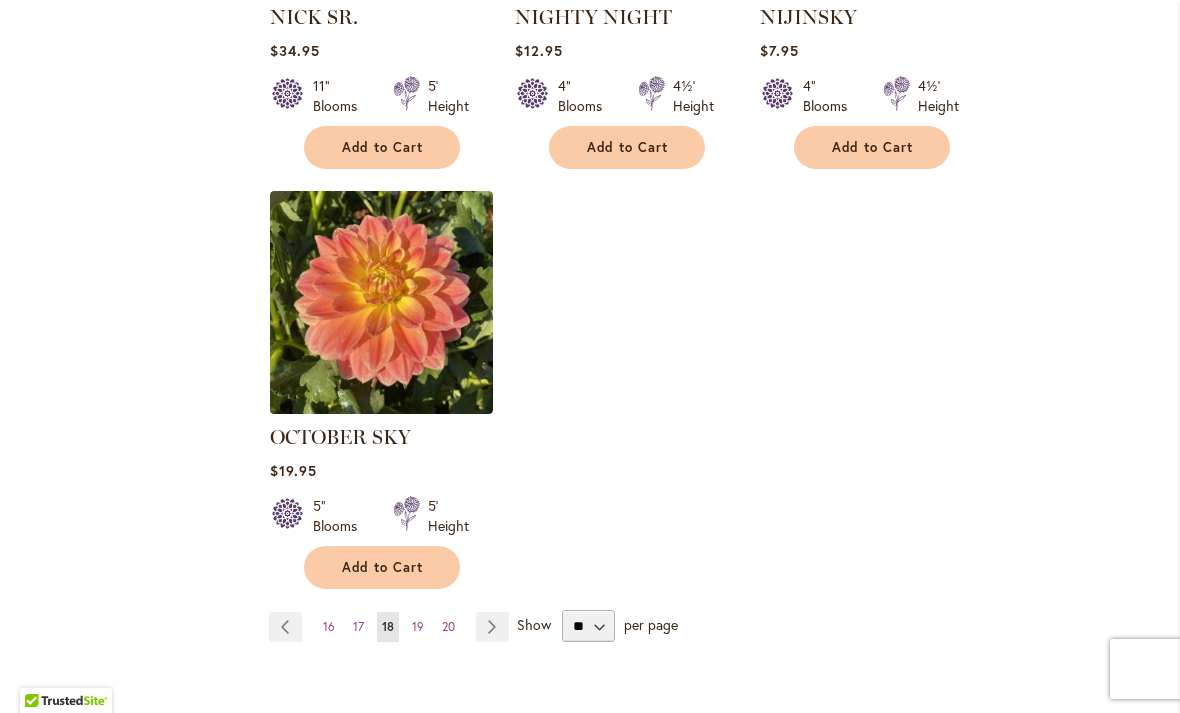 click on "Page
Next" at bounding box center (492, 627) 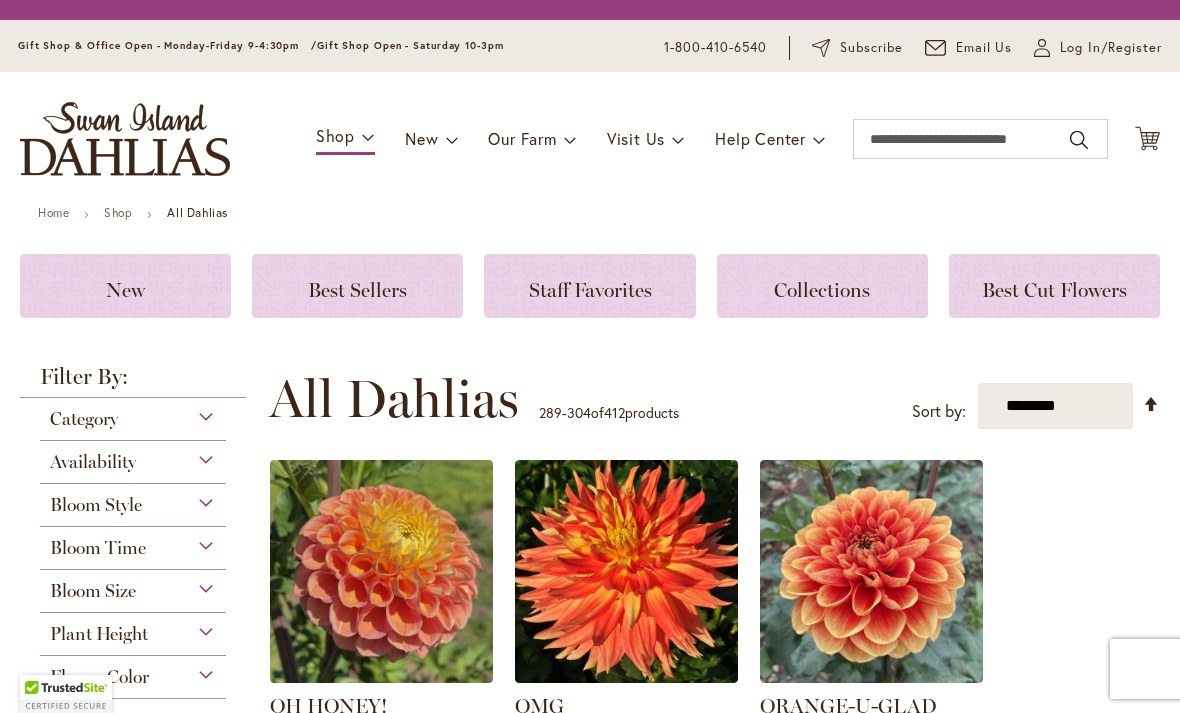 scroll, scrollTop: 0, scrollLeft: 0, axis: both 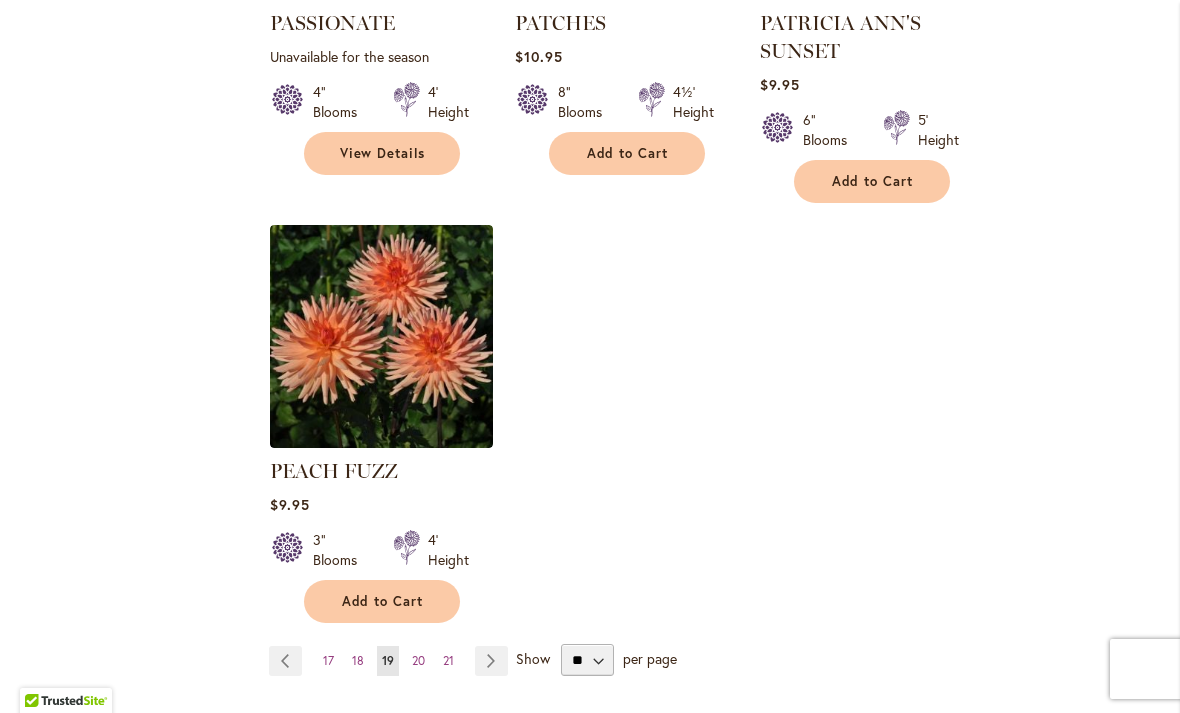 click on "Page
Next" at bounding box center [491, 661] 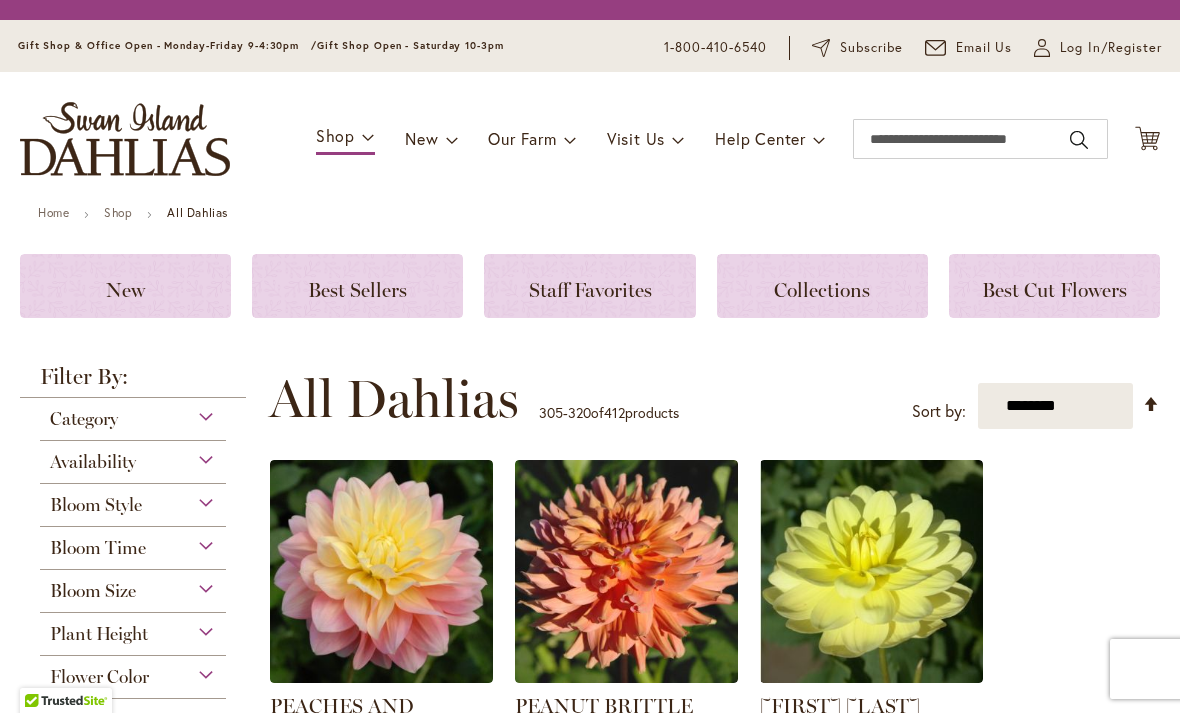 scroll, scrollTop: 0, scrollLeft: 0, axis: both 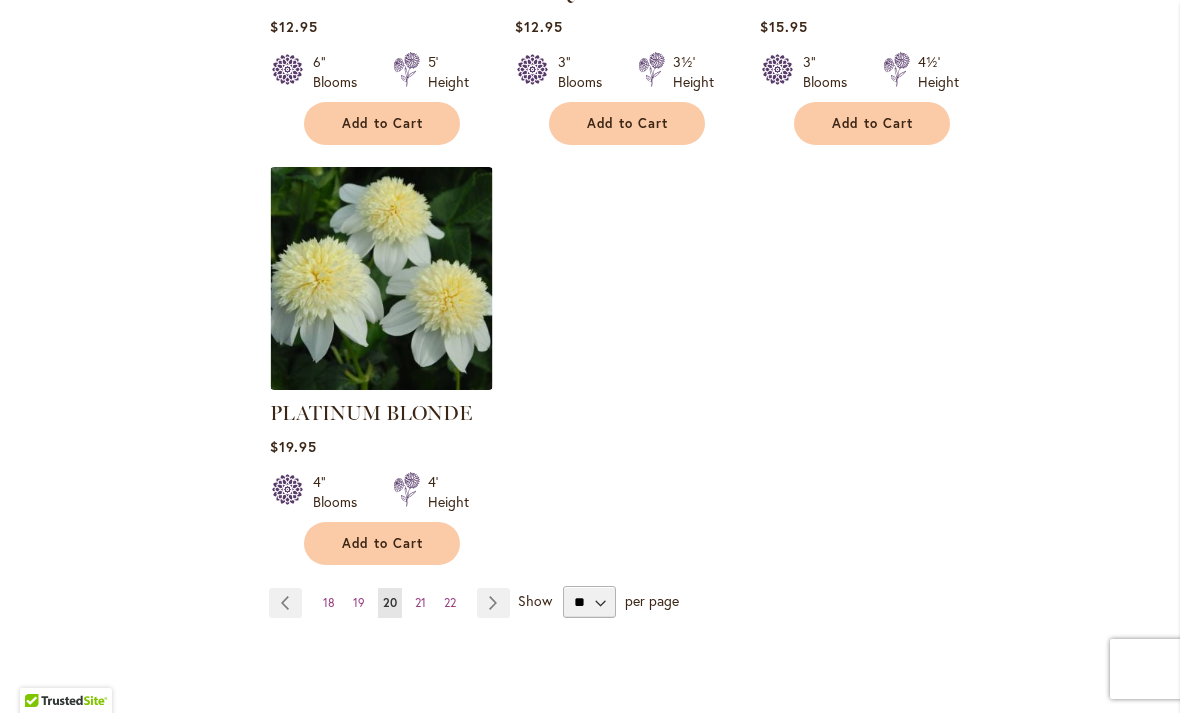 click on "Page
Next" at bounding box center [493, 603] 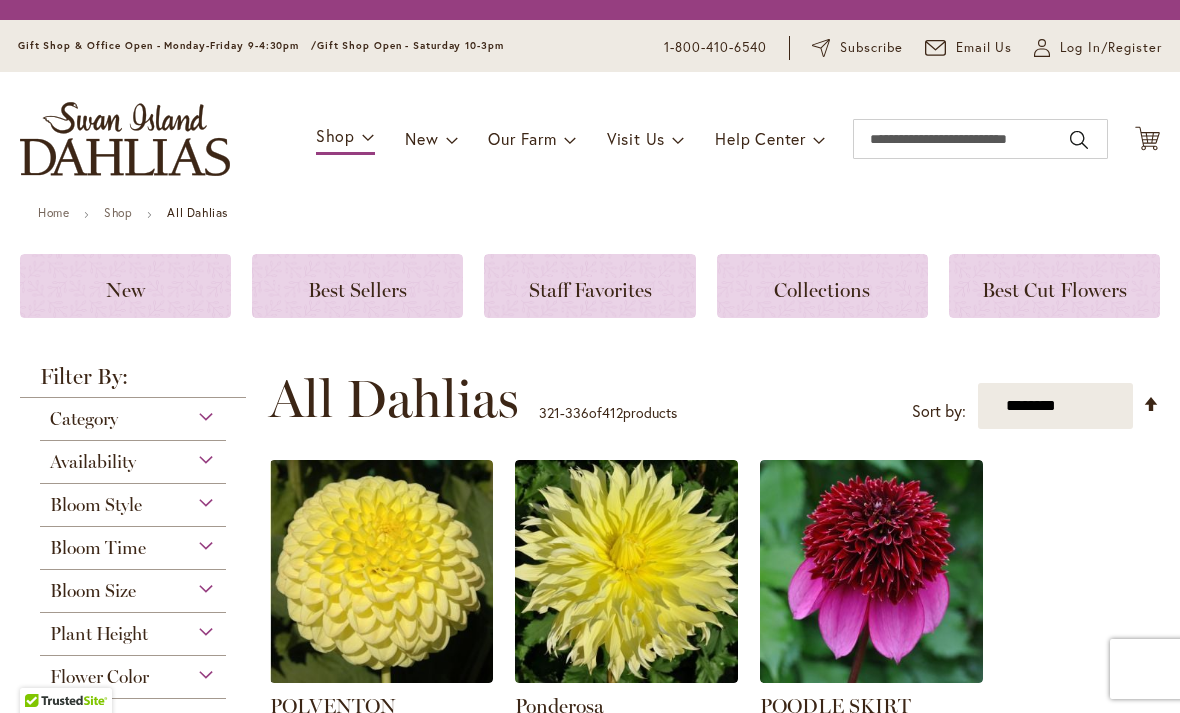 scroll, scrollTop: 0, scrollLeft: 0, axis: both 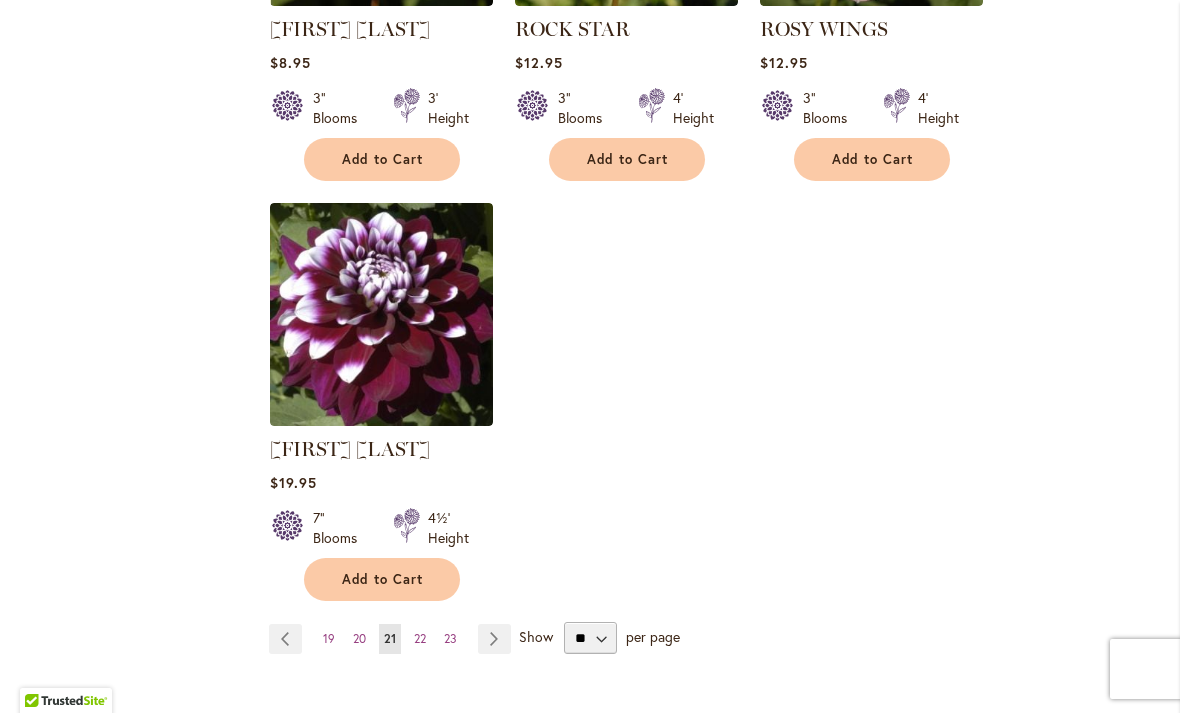 click on "Page
Next" at bounding box center [494, 639] 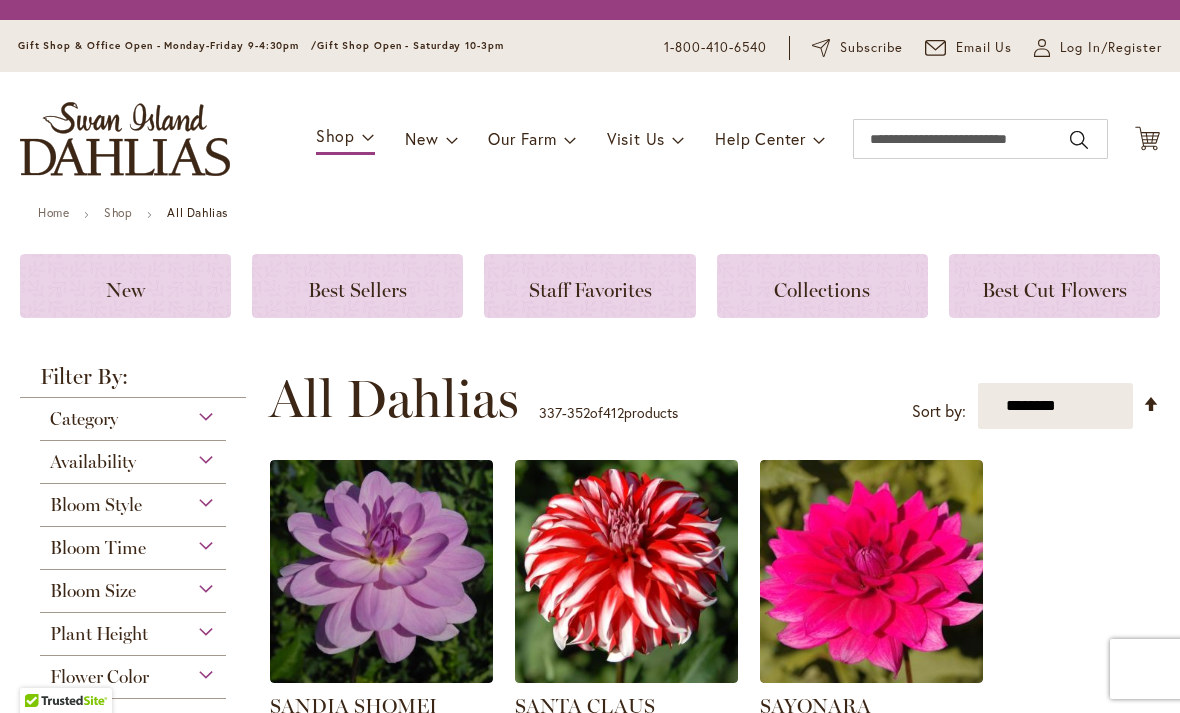 scroll, scrollTop: 0, scrollLeft: 0, axis: both 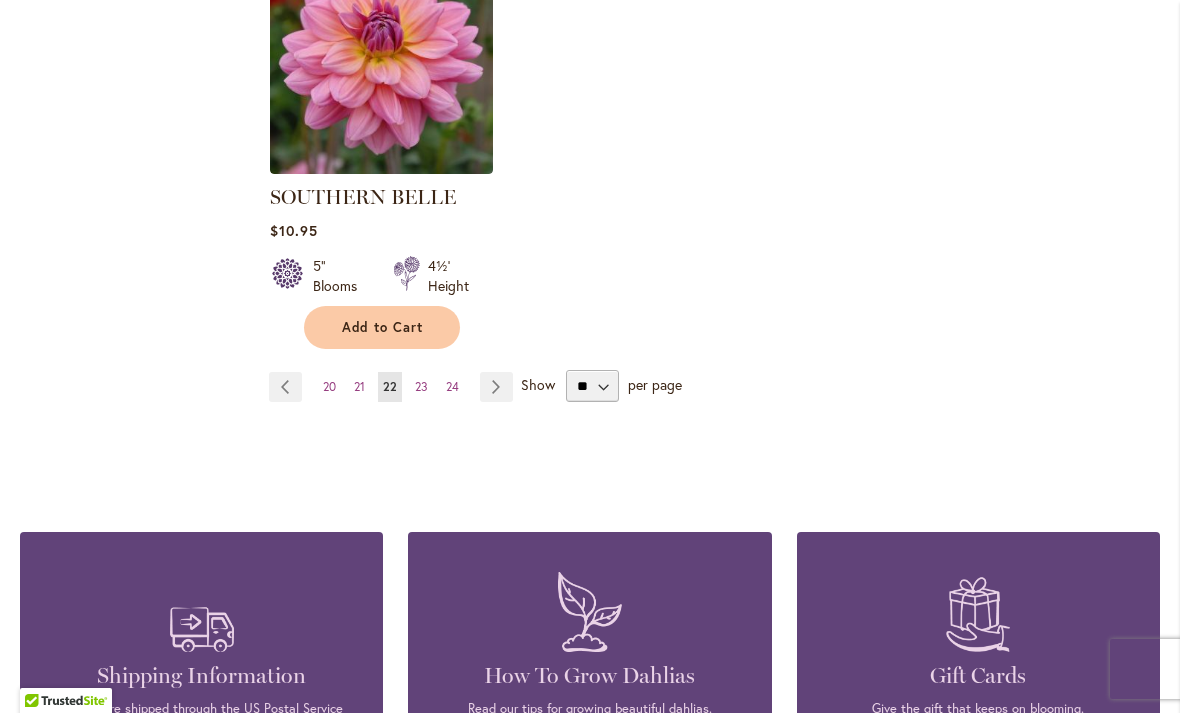 click on "Page
Next" at bounding box center [496, 387] 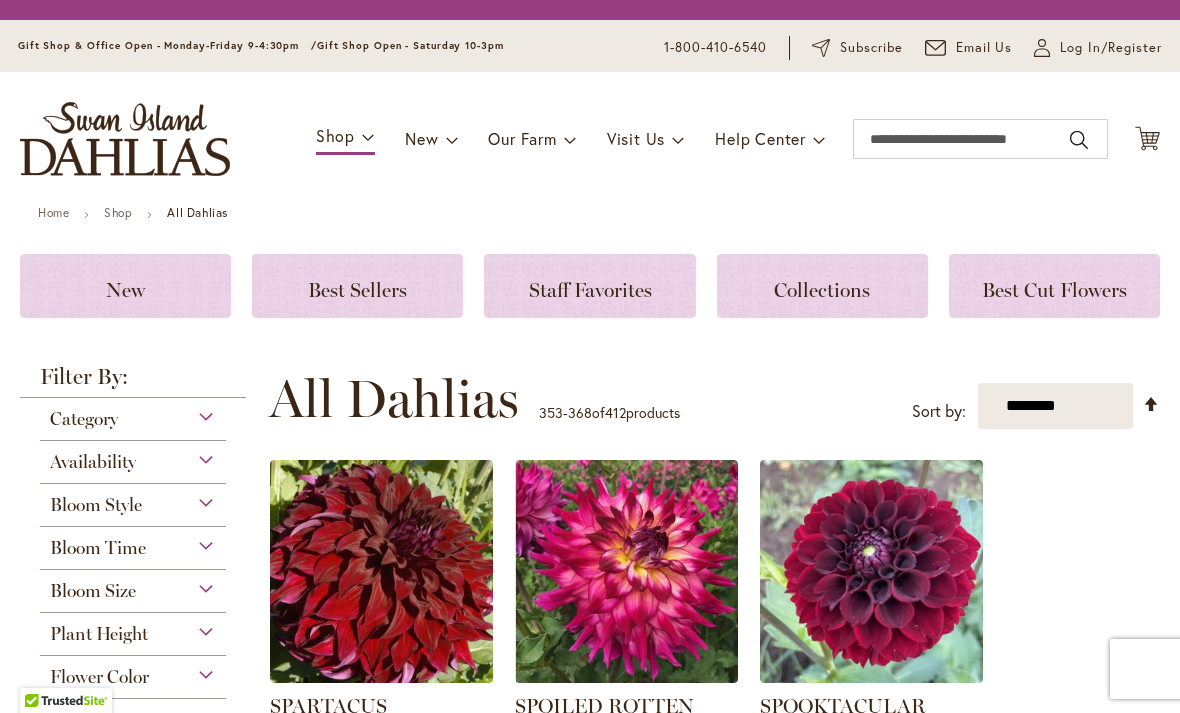 scroll, scrollTop: 0, scrollLeft: 0, axis: both 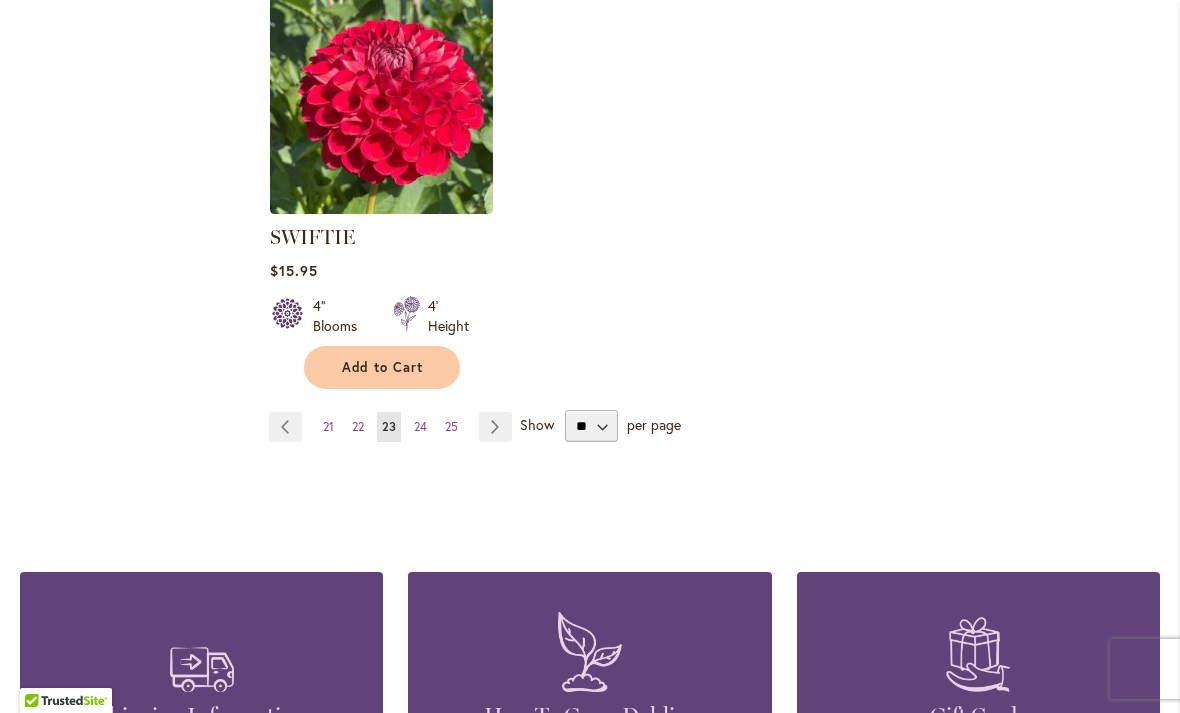click on "Page
Next" at bounding box center [495, 427] 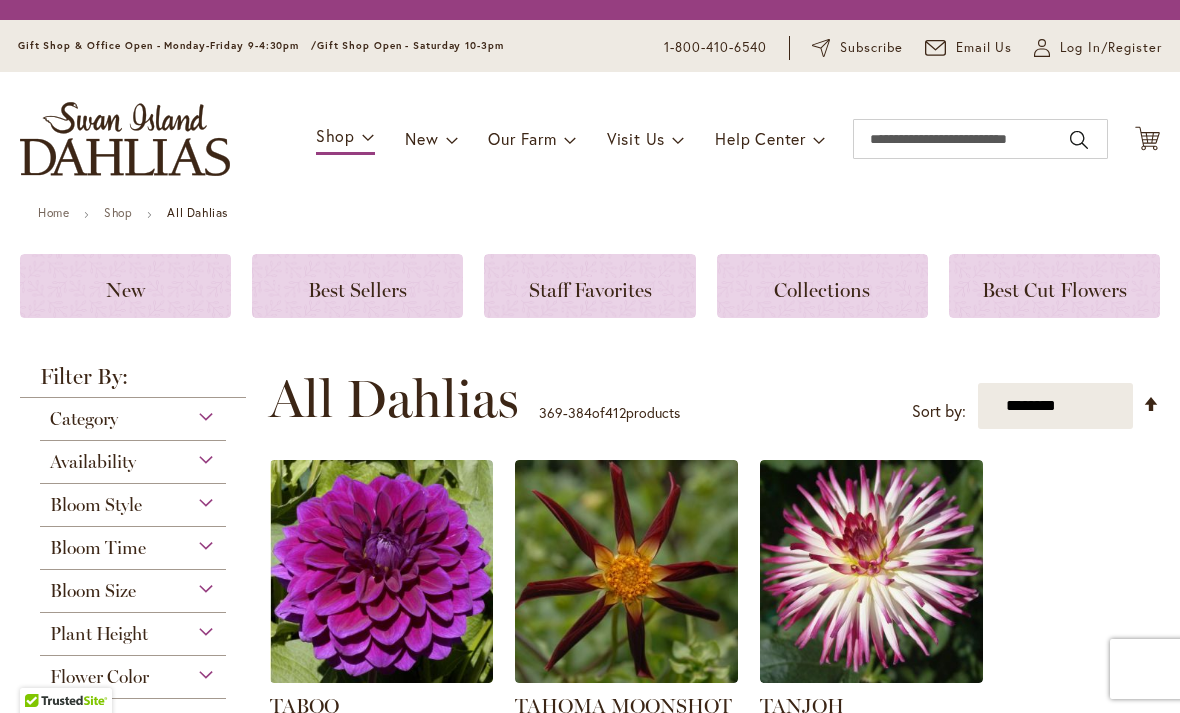 scroll, scrollTop: 0, scrollLeft: 0, axis: both 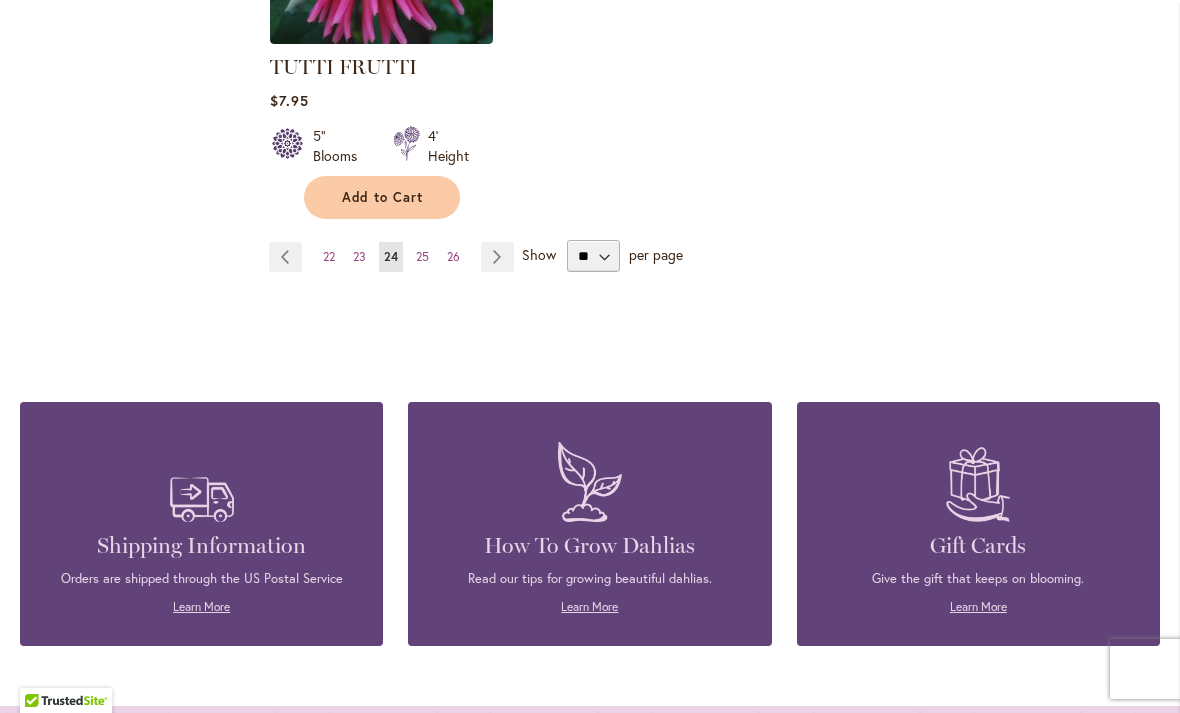 click on "Page
Next" at bounding box center (497, 257) 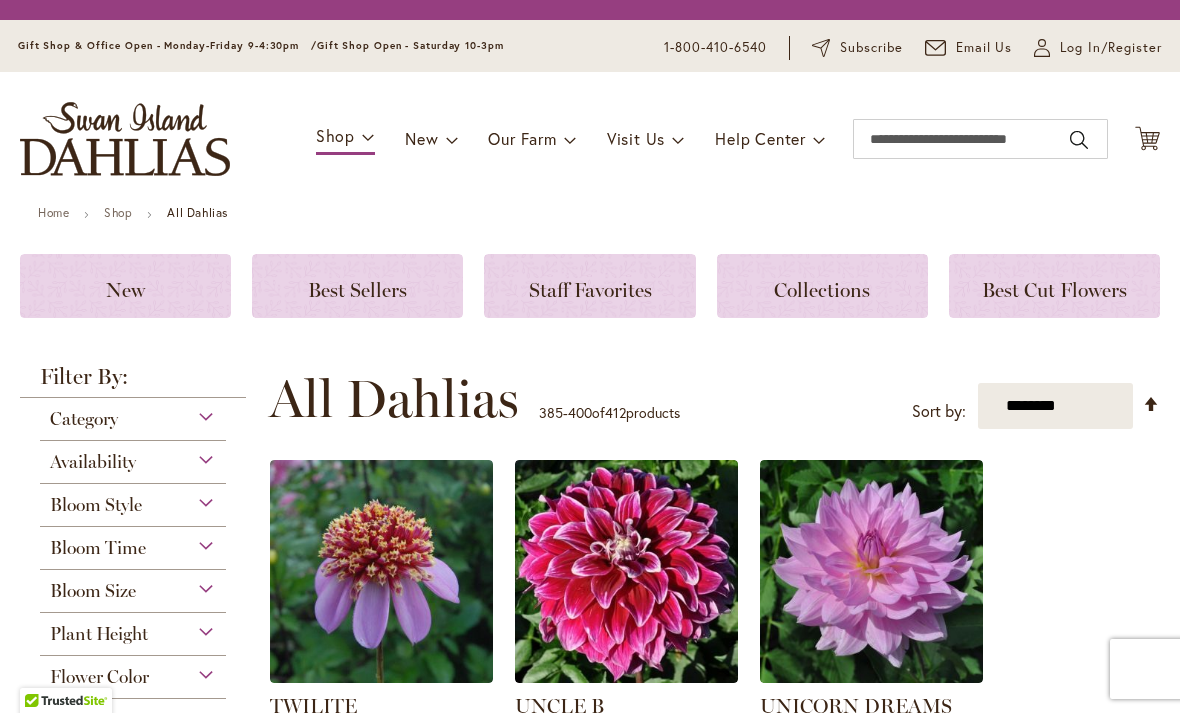 scroll, scrollTop: 0, scrollLeft: 0, axis: both 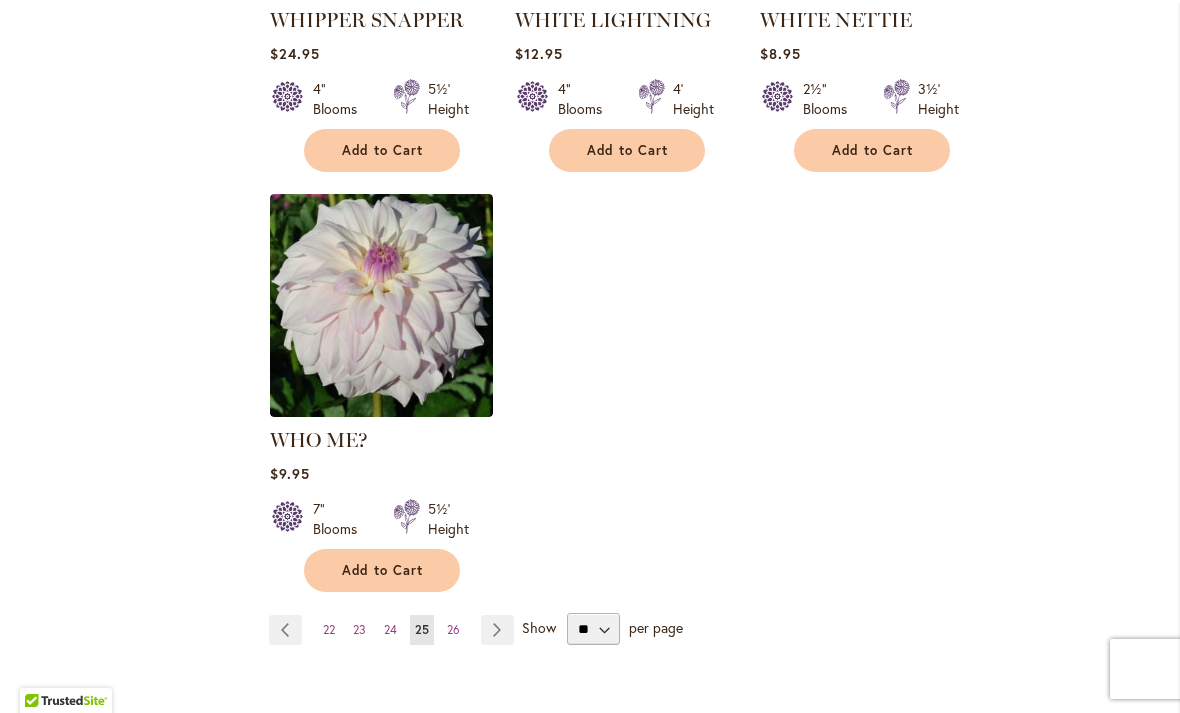click on "Page
Next" at bounding box center [497, 630] 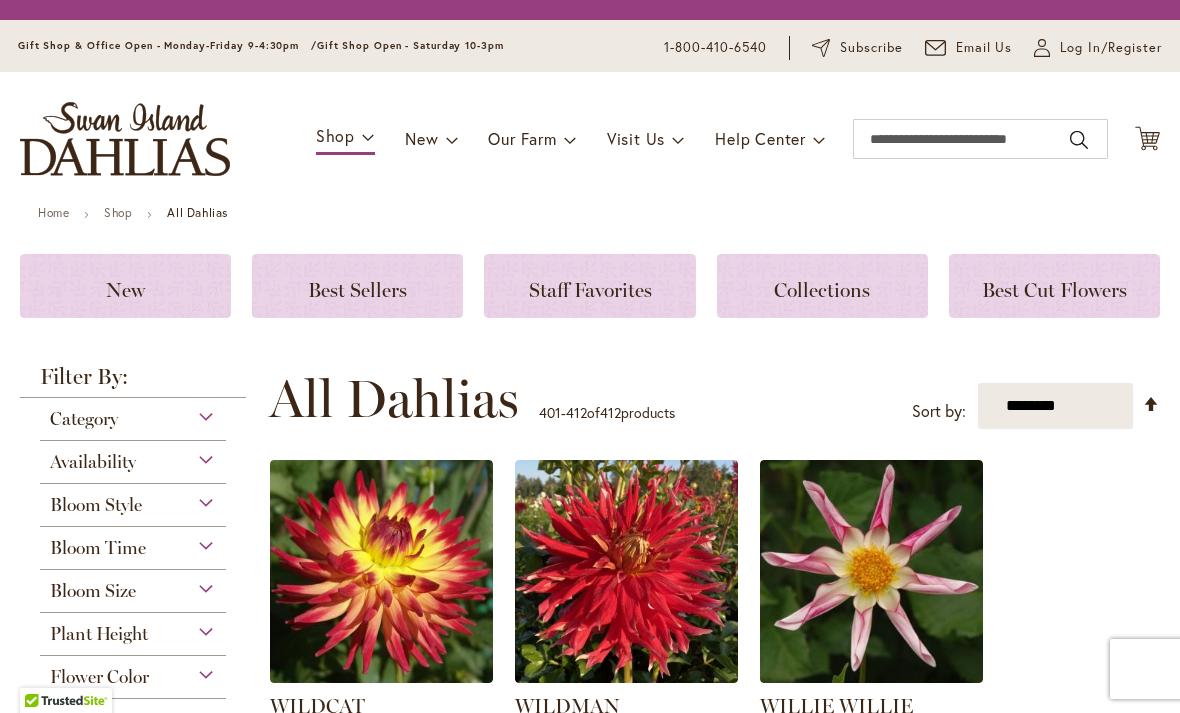 scroll, scrollTop: 0, scrollLeft: 0, axis: both 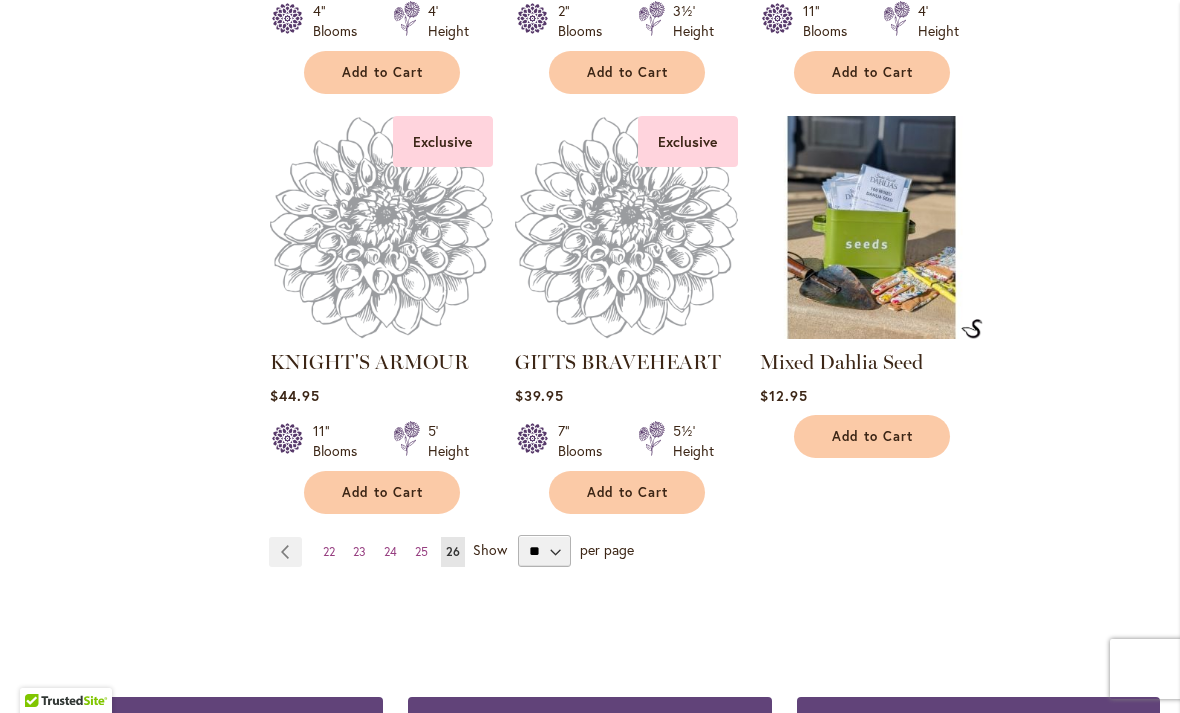 click on "Add to Cart" at bounding box center [872, 436] 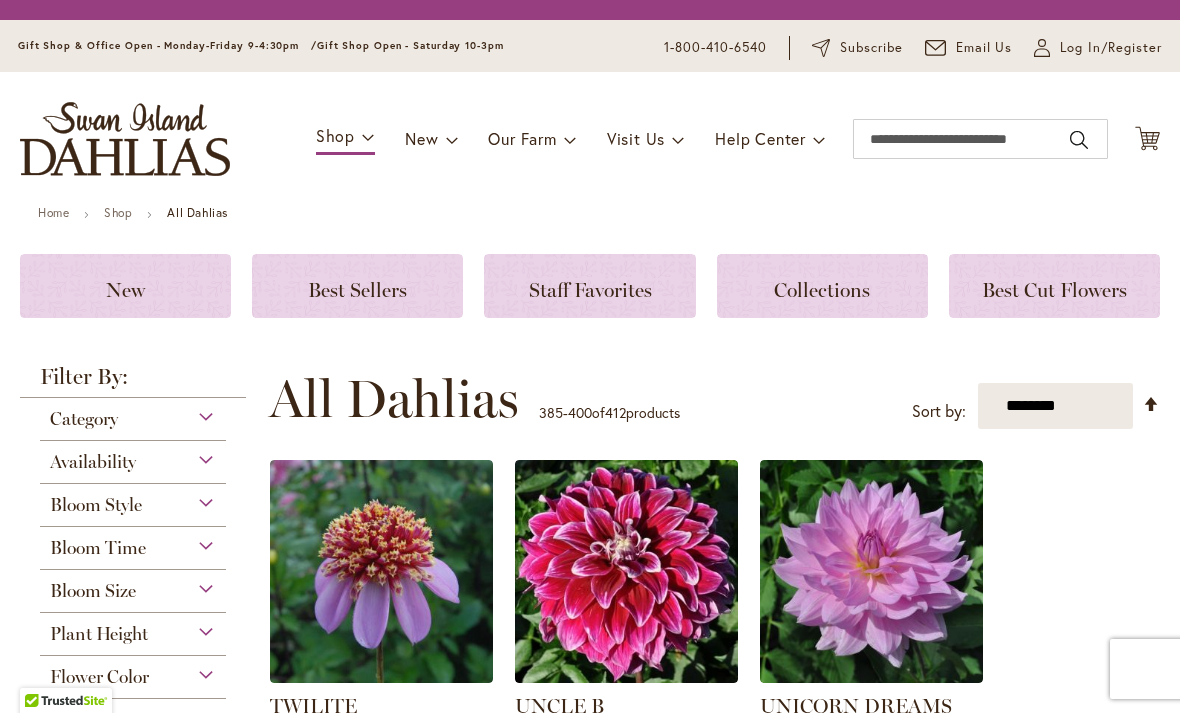 scroll, scrollTop: 0, scrollLeft: 0, axis: both 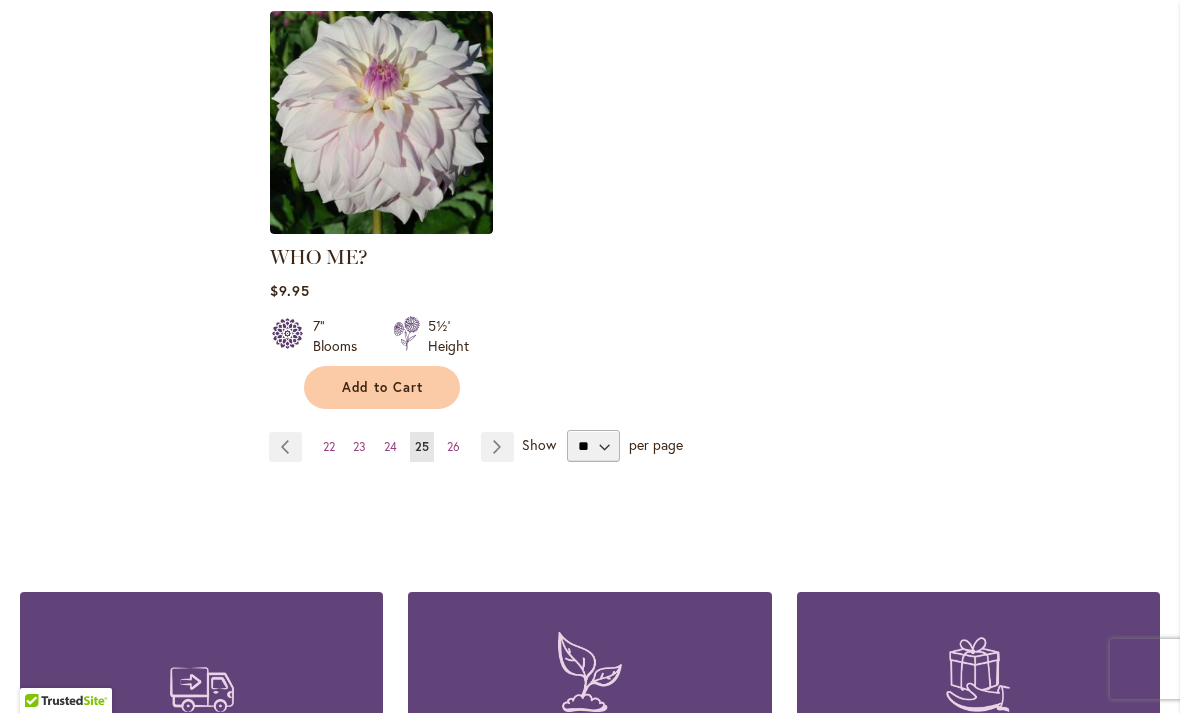 click on "Page
Next" at bounding box center (497, 447) 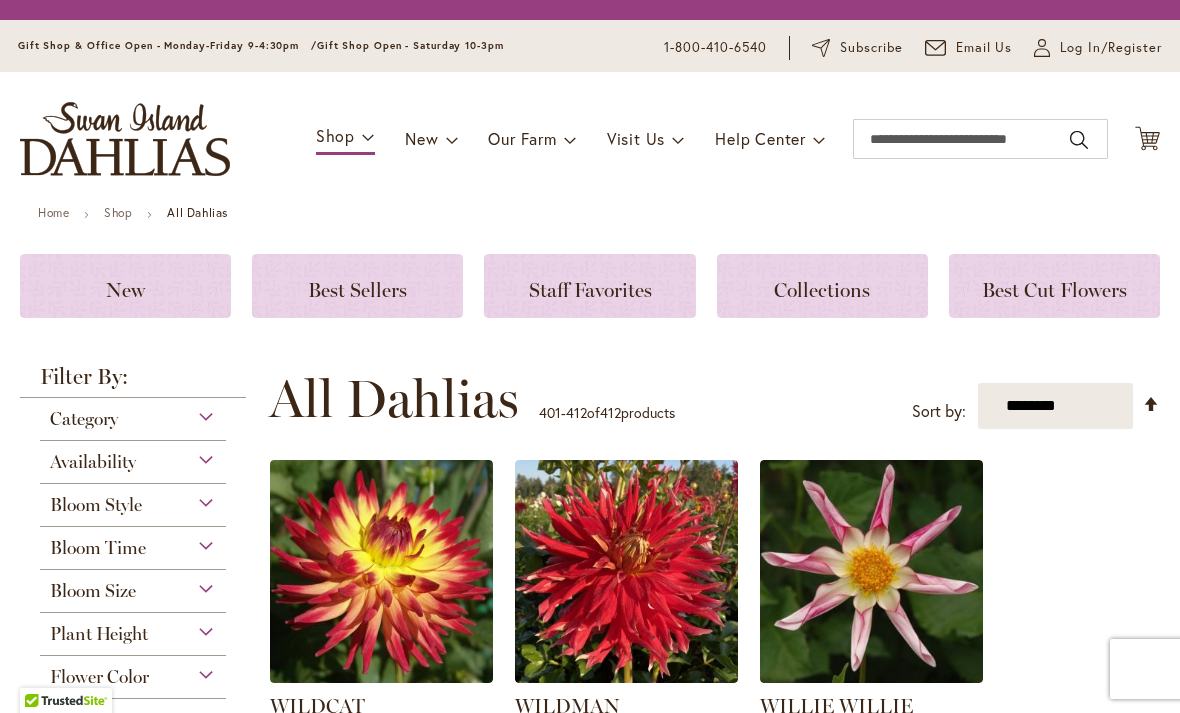 scroll, scrollTop: 0, scrollLeft: 0, axis: both 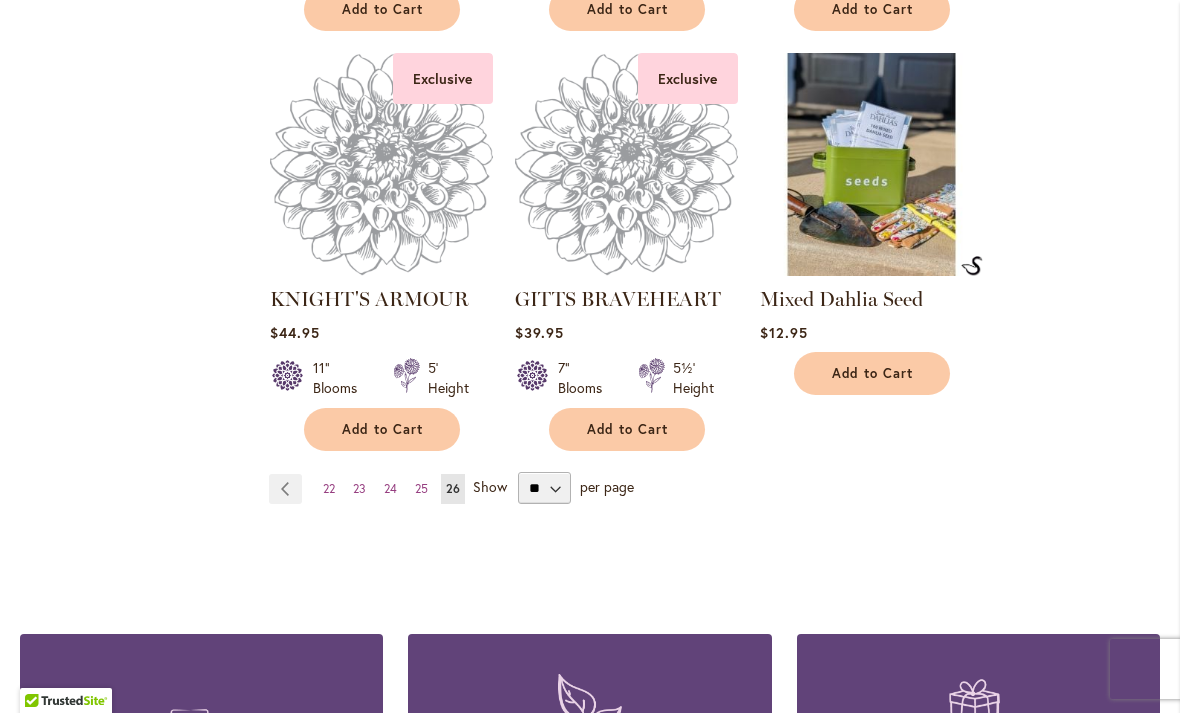 click at bounding box center [871, 164] 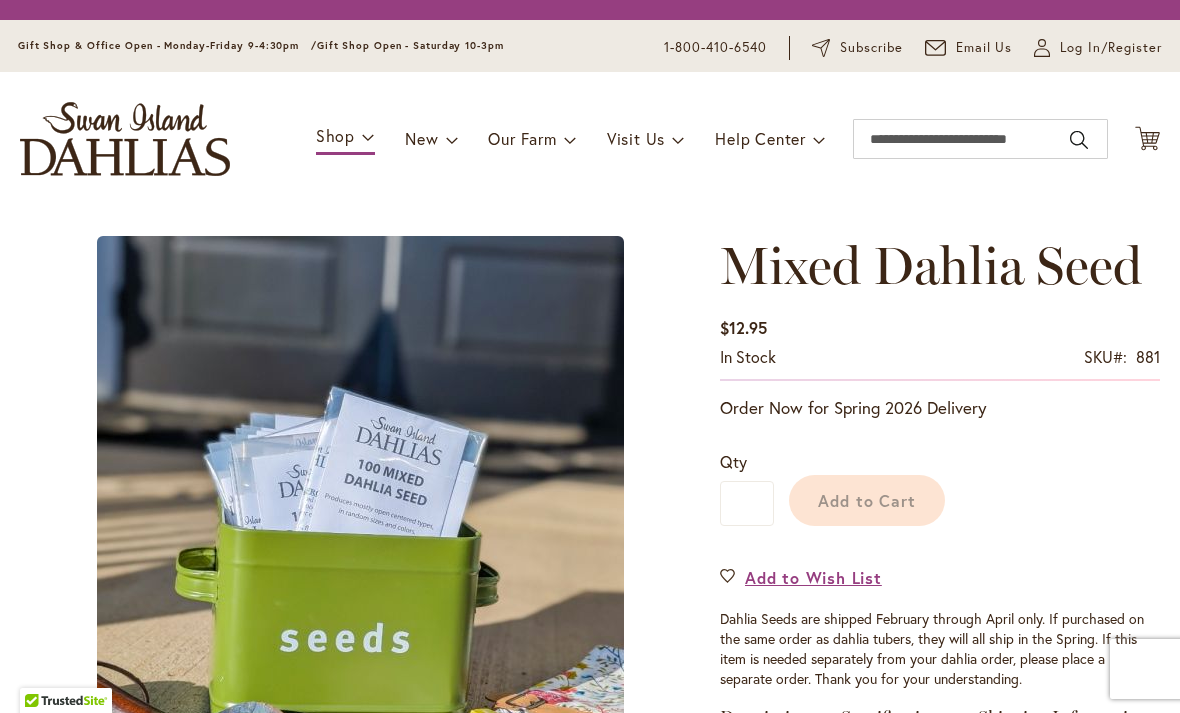 scroll, scrollTop: 0, scrollLeft: 0, axis: both 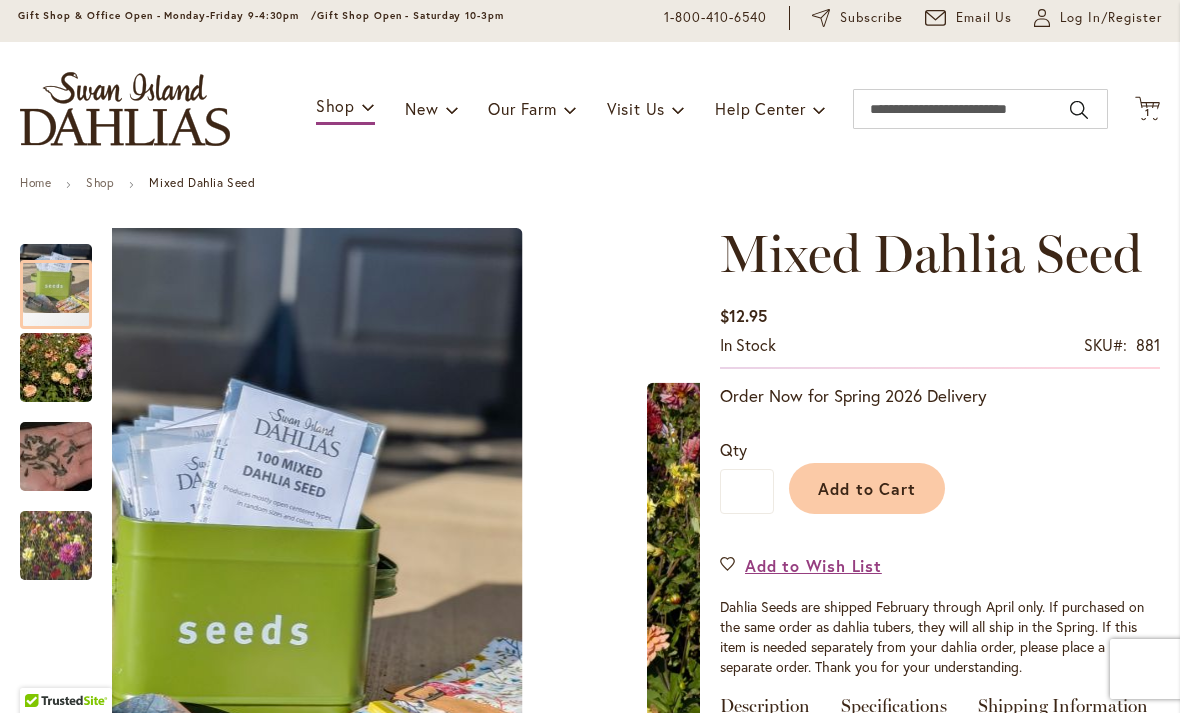 click at bounding box center [56, 368] 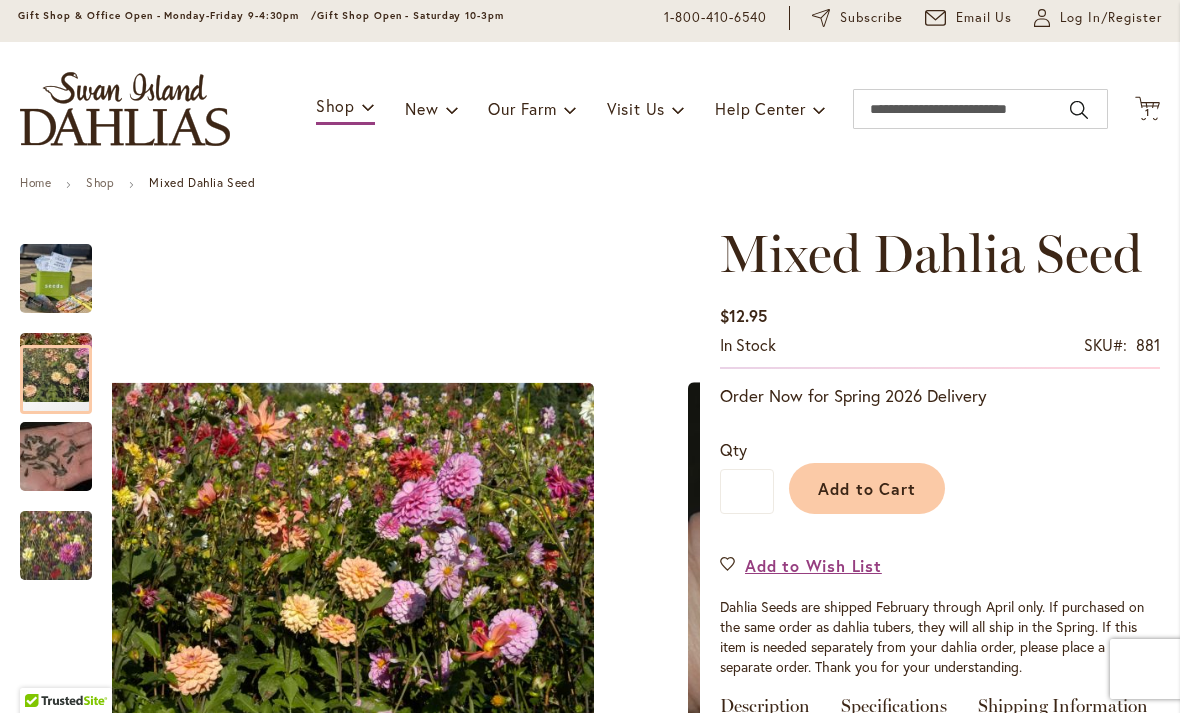 click at bounding box center (56, 457) 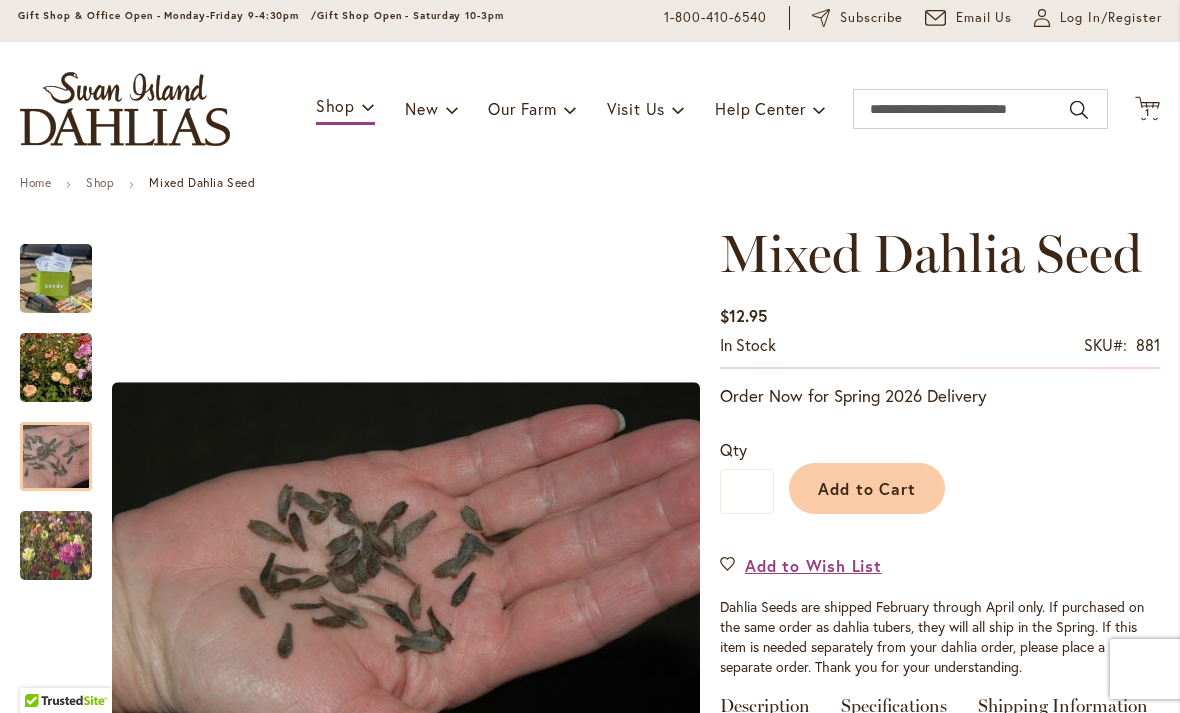 click at bounding box center (56, 545) 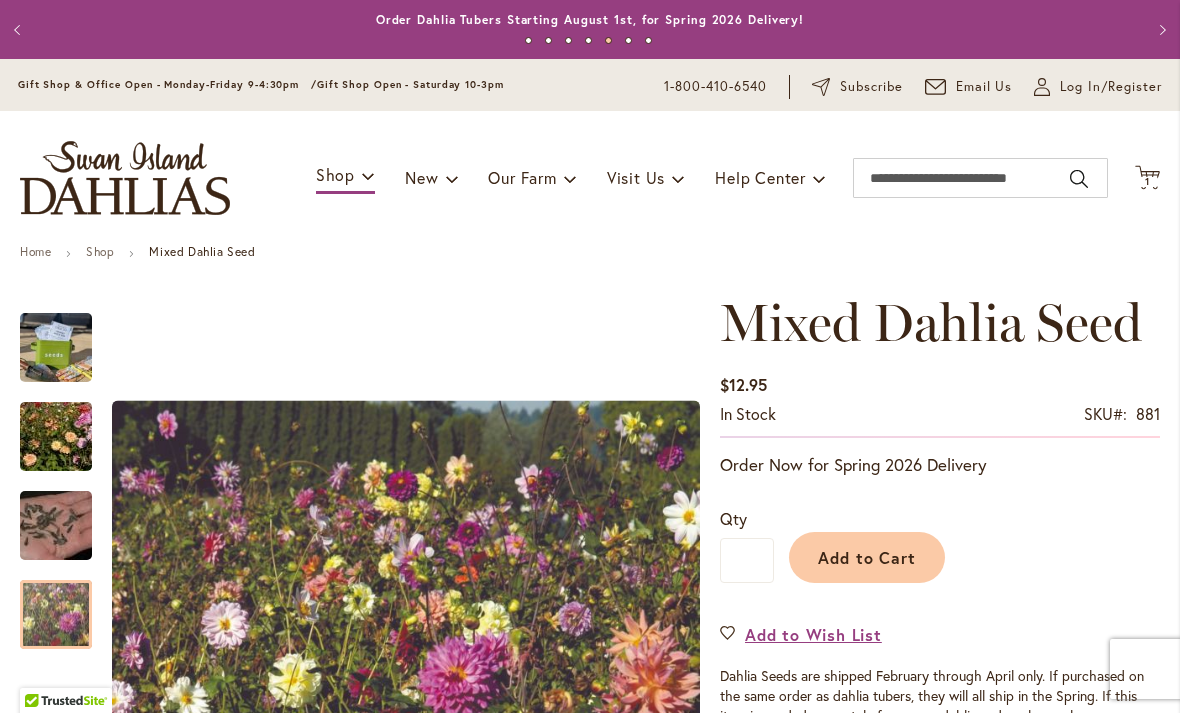scroll, scrollTop: 0, scrollLeft: 0, axis: both 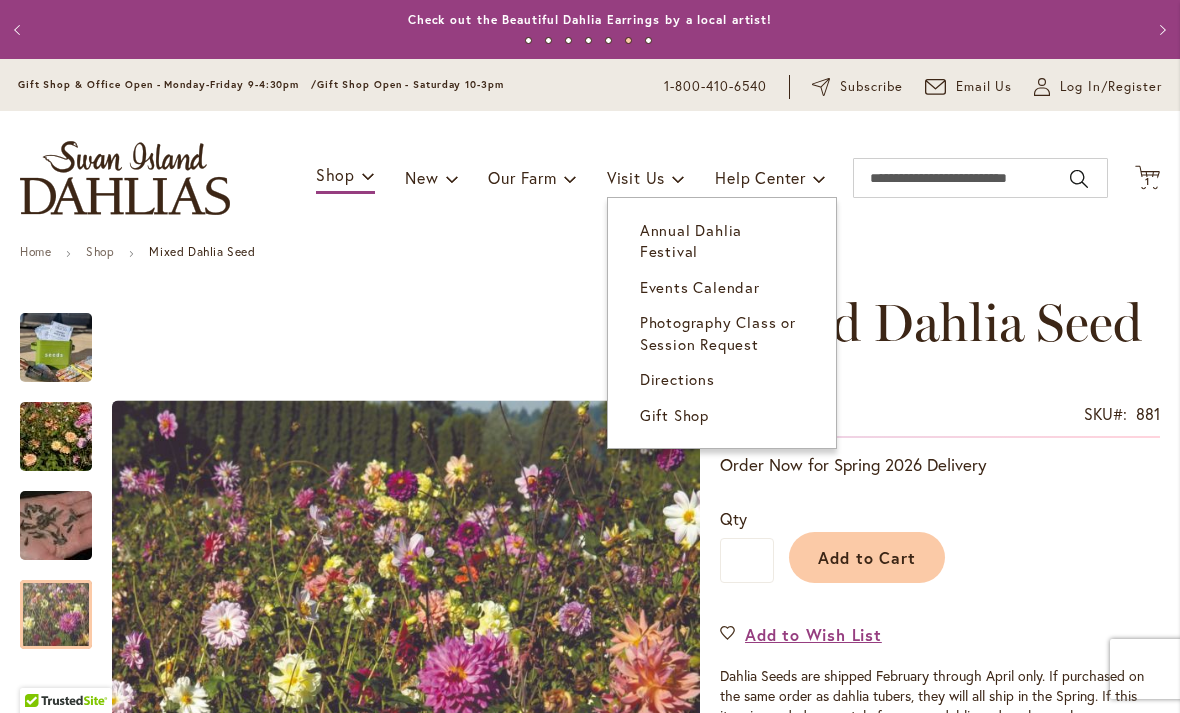 click on "Annual Dahlia Festival" at bounding box center [691, 240] 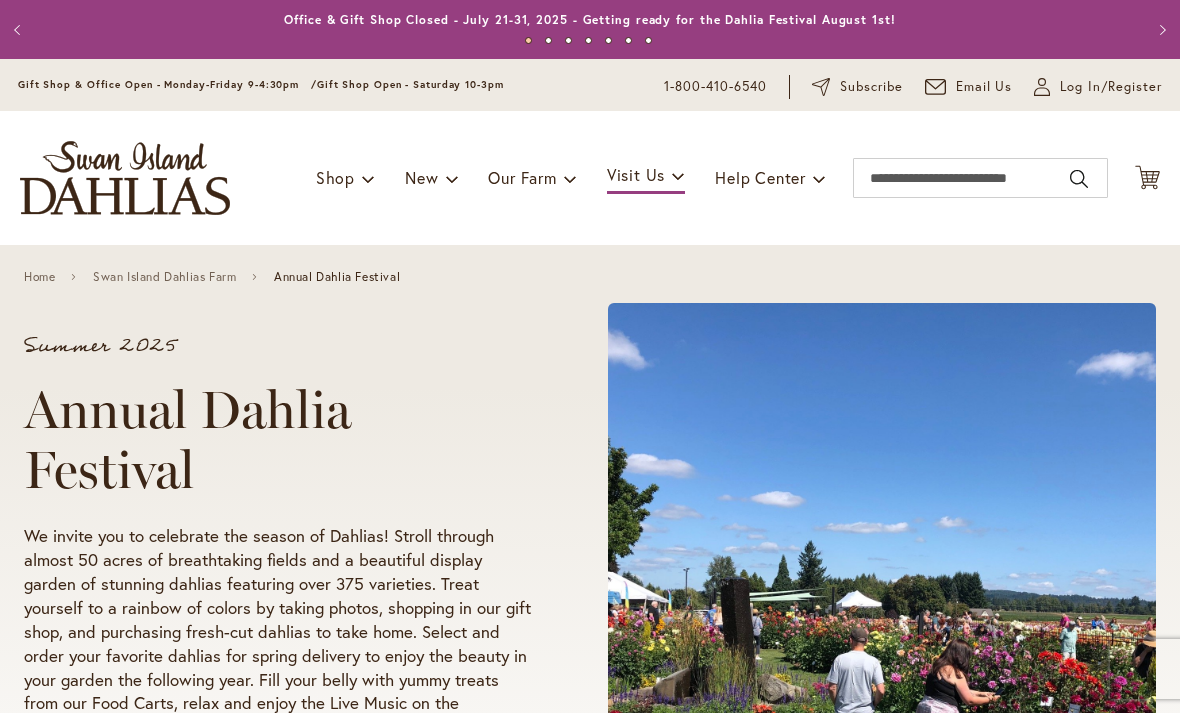 scroll, scrollTop: 0, scrollLeft: 0, axis: both 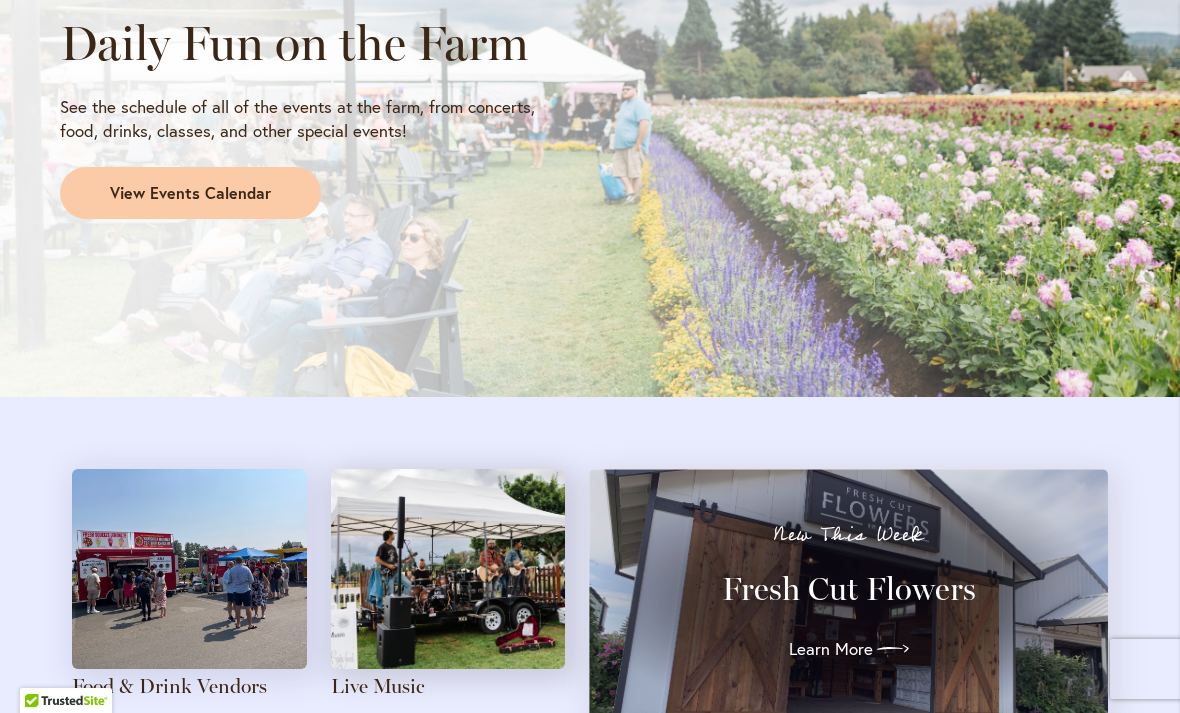 click on "View Events Calendar" at bounding box center [190, 193] 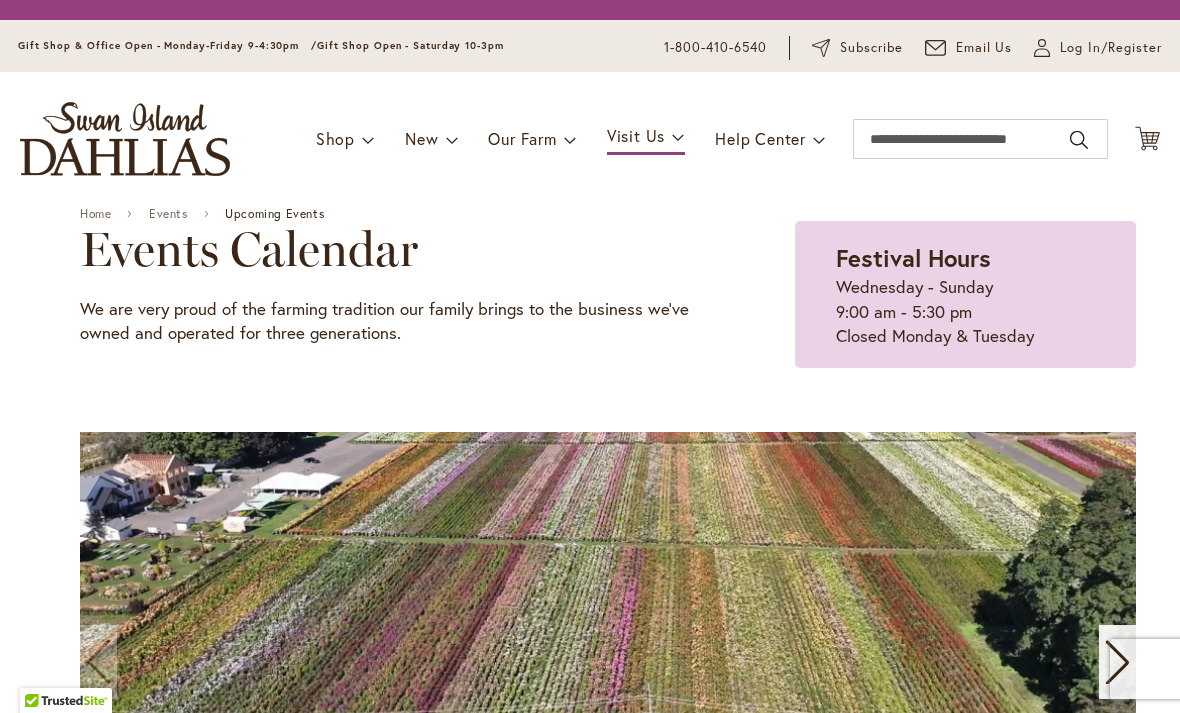 scroll, scrollTop: 0, scrollLeft: 0, axis: both 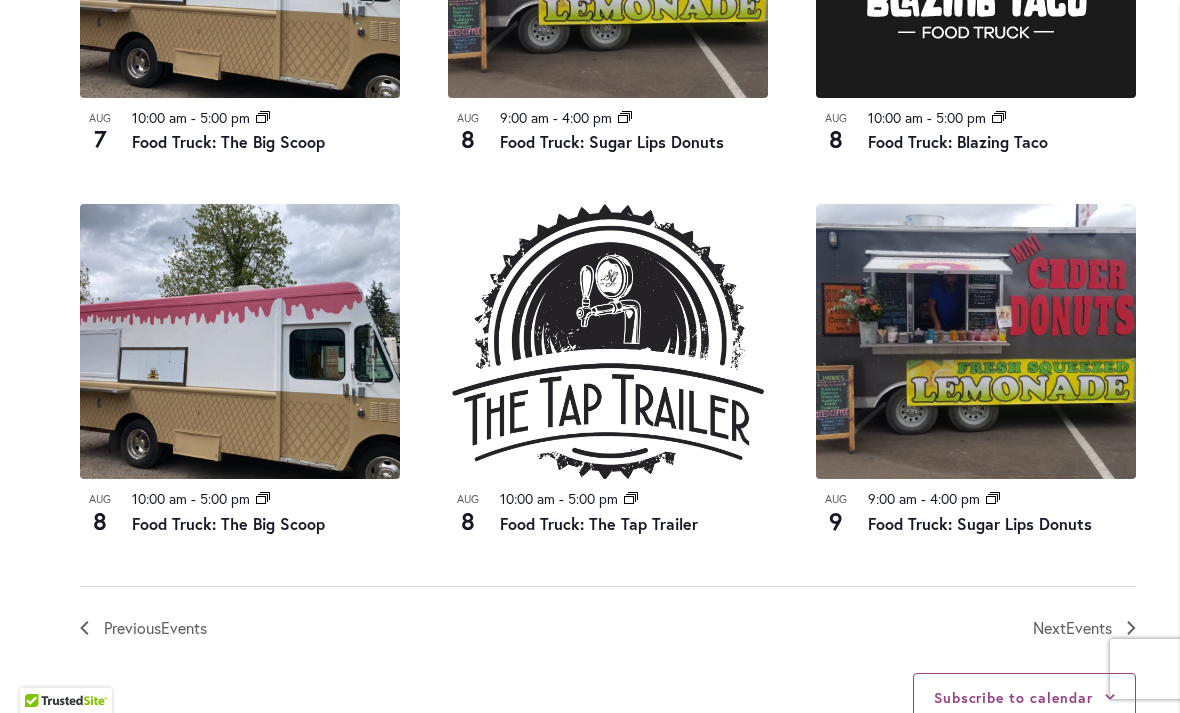 click 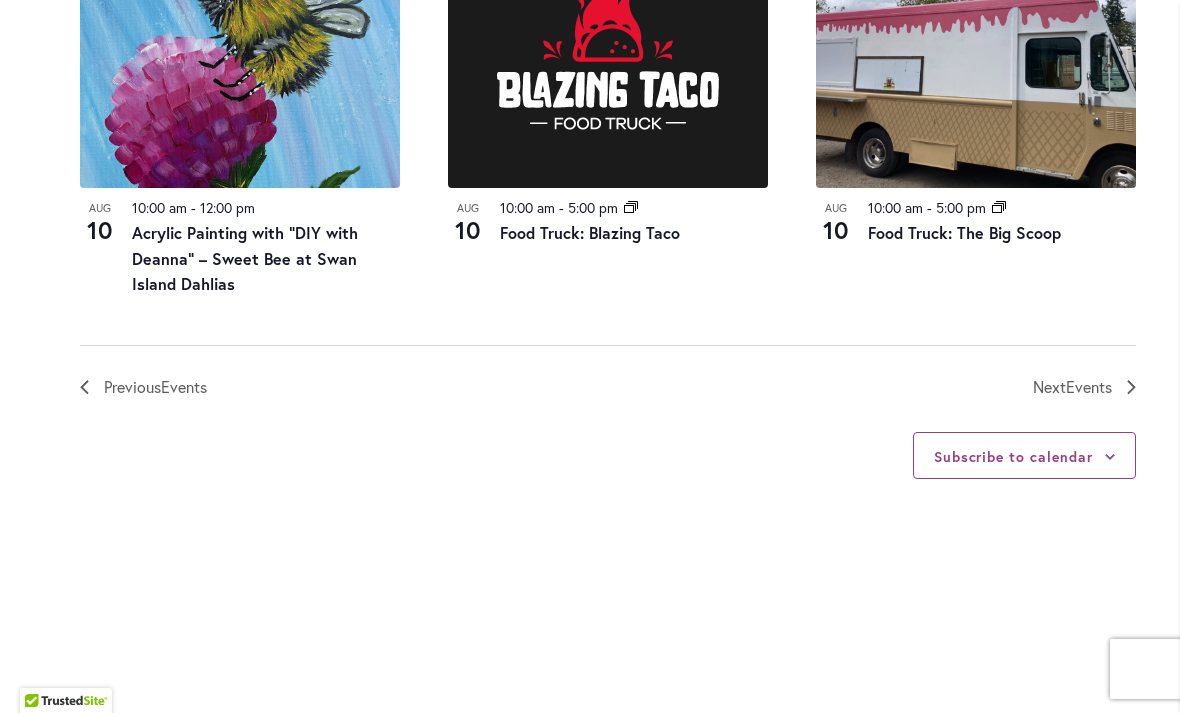 scroll, scrollTop: 2377, scrollLeft: 0, axis: vertical 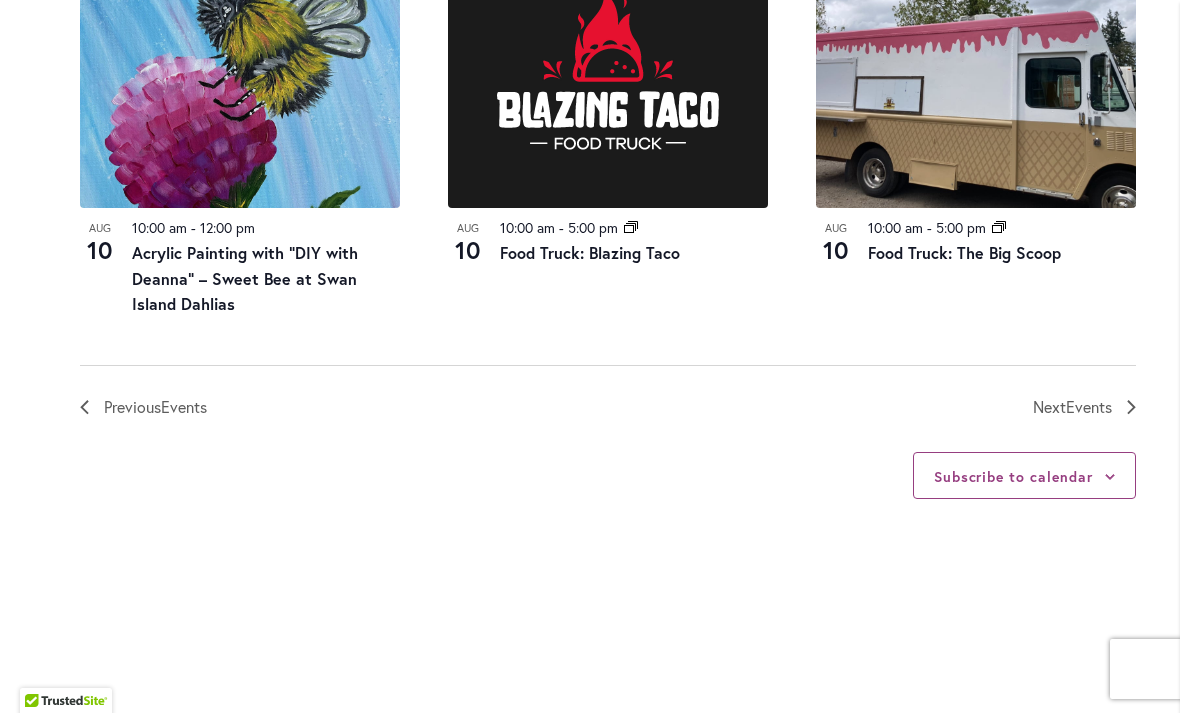 click on "Next  Events" at bounding box center (1084, 407) 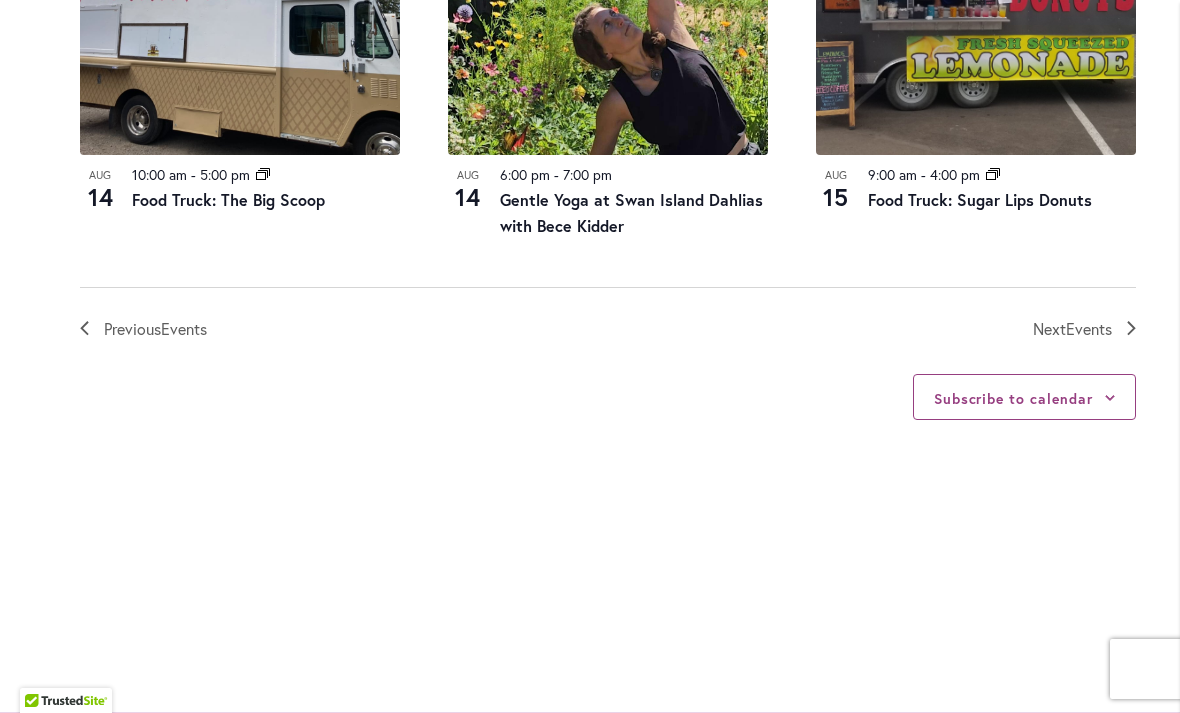 scroll, scrollTop: 2374, scrollLeft: 0, axis: vertical 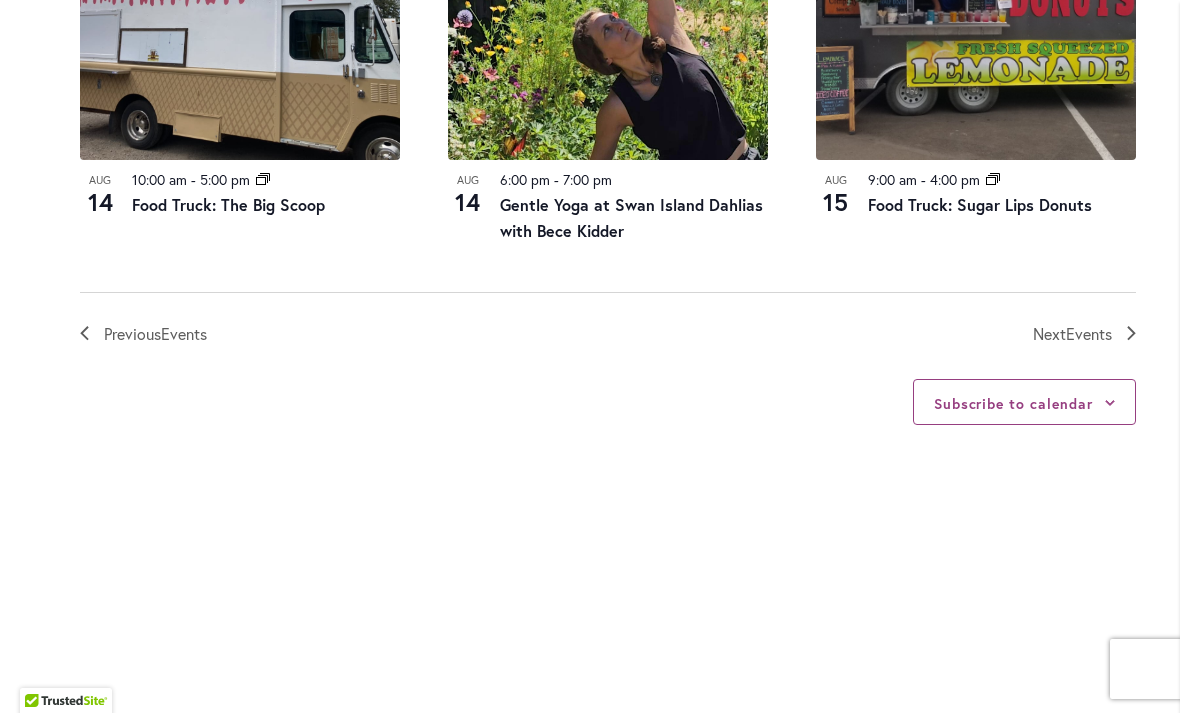 click 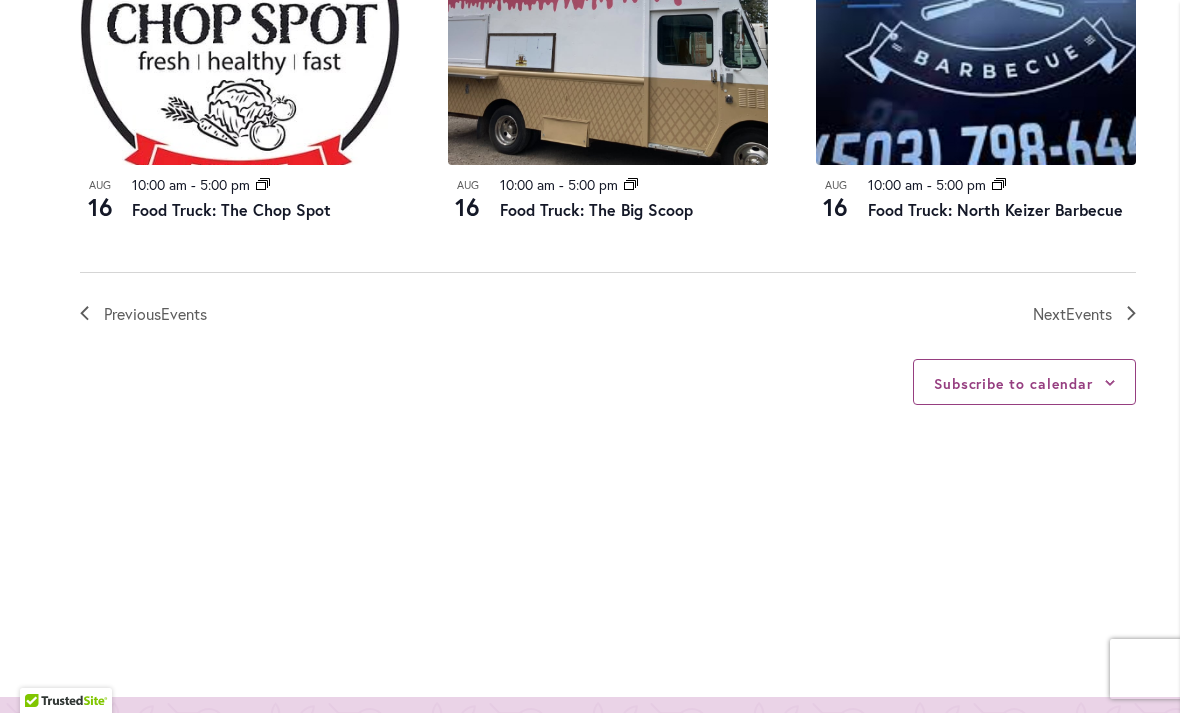 scroll, scrollTop: 2393, scrollLeft: 0, axis: vertical 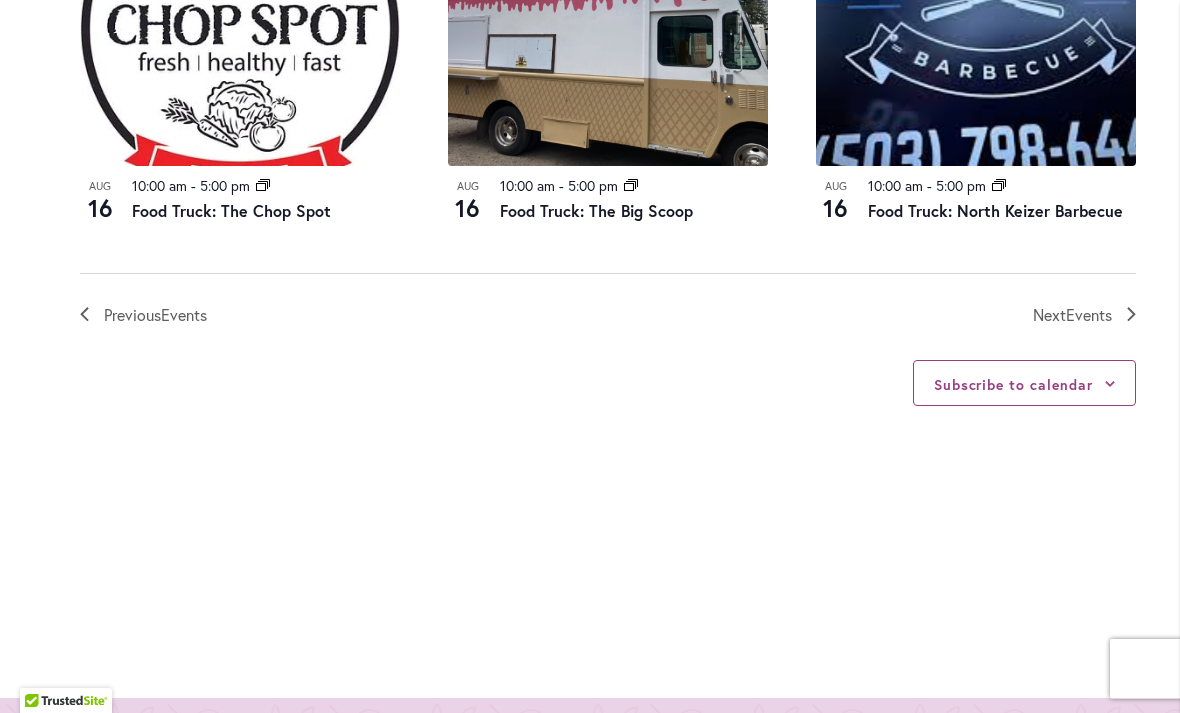 click on "Previous  Events
Today
Next  Events" at bounding box center (608, 300) 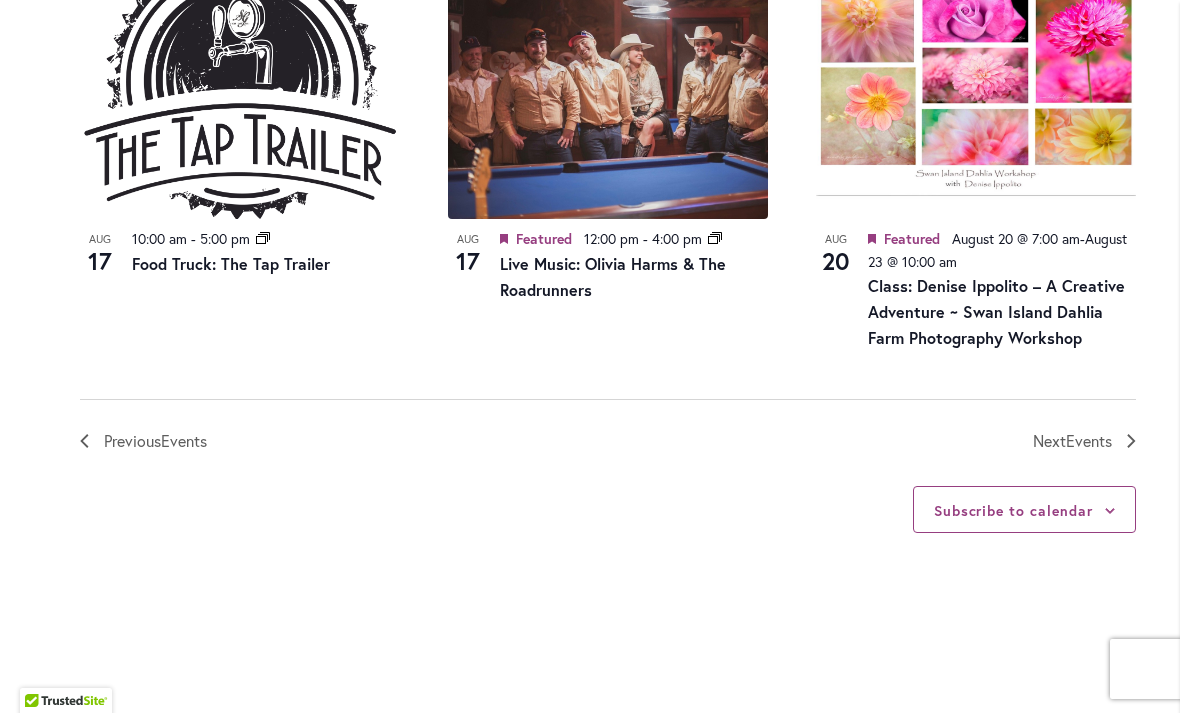scroll, scrollTop: 2366, scrollLeft: 0, axis: vertical 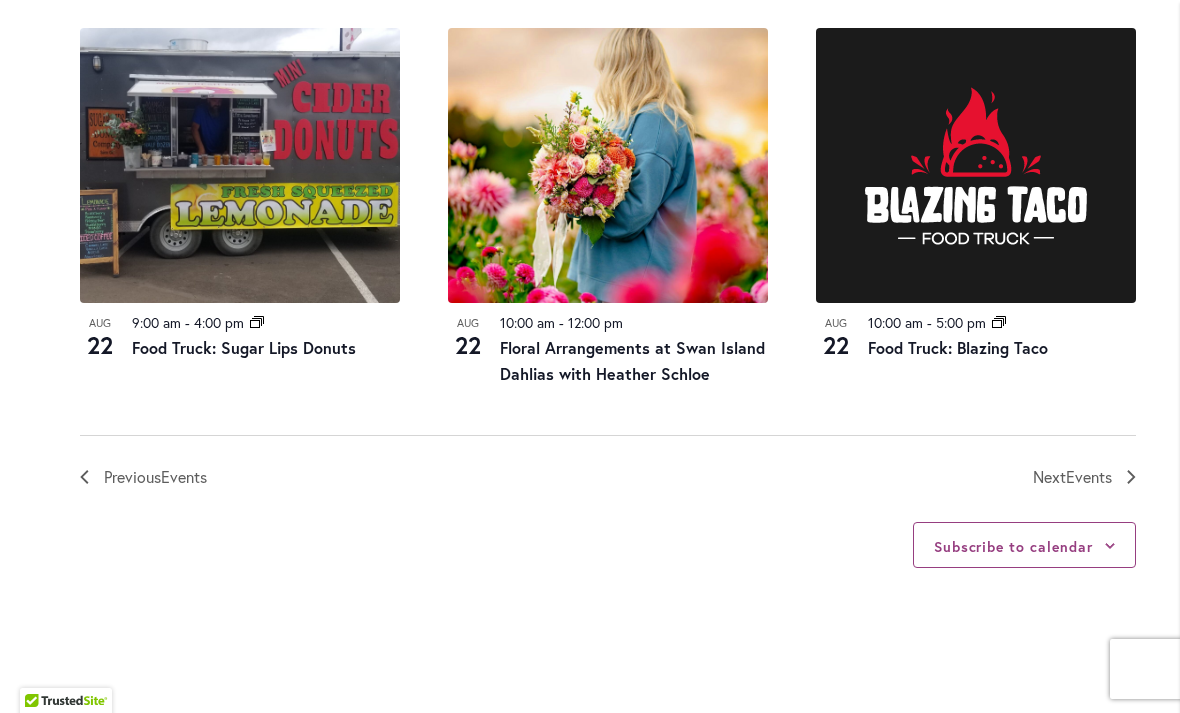 click on "Next  Events" at bounding box center (1084, 477) 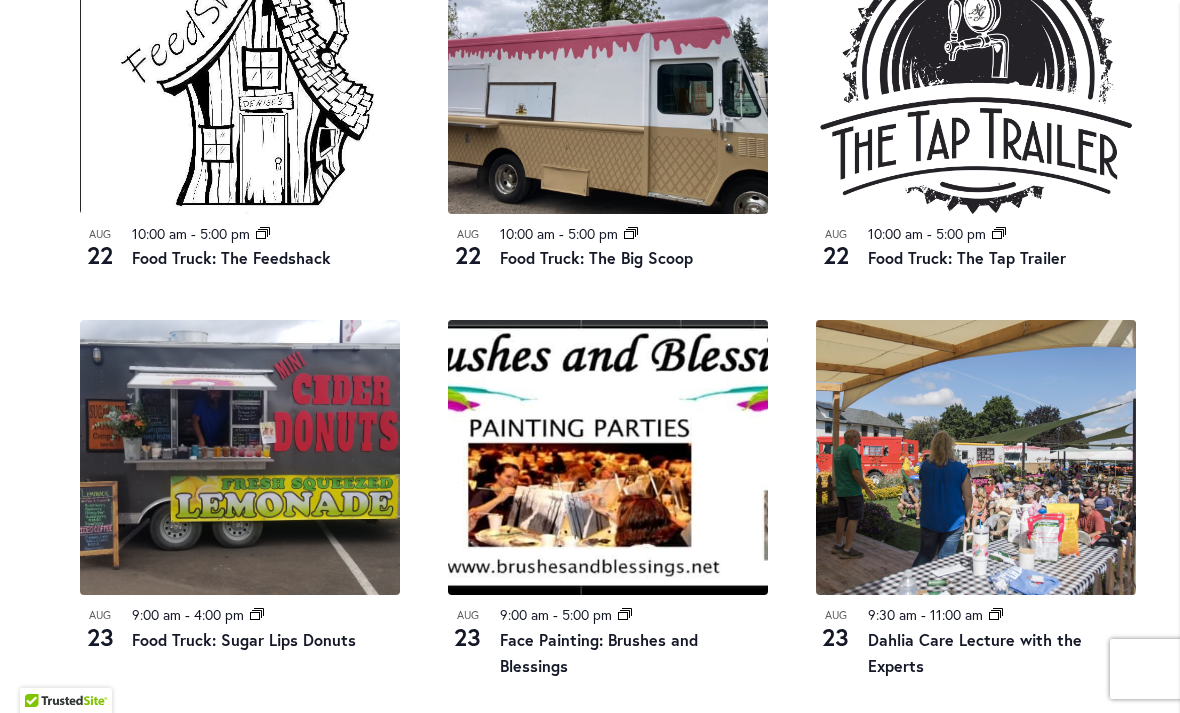 scroll, scrollTop: 1151, scrollLeft: 0, axis: vertical 